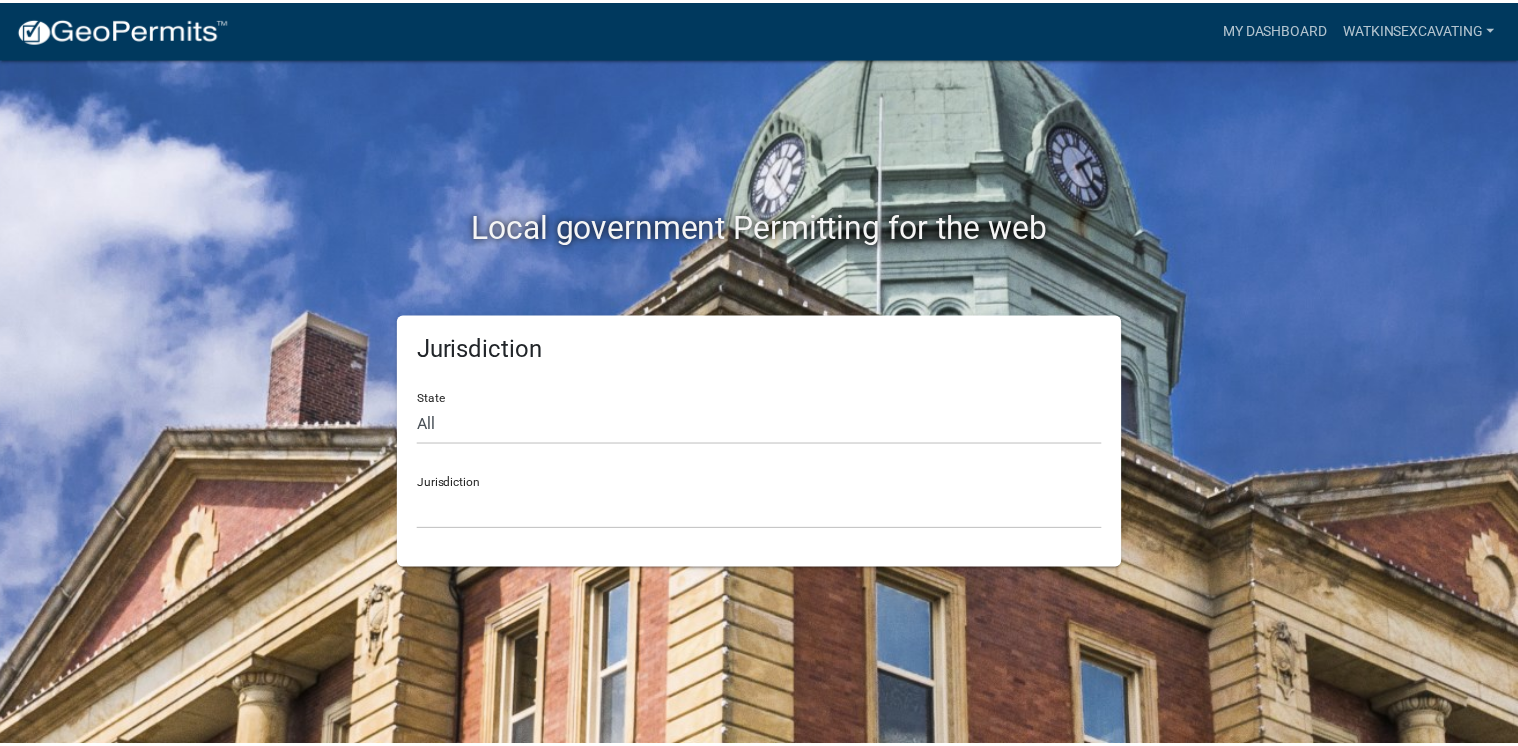 scroll, scrollTop: 0, scrollLeft: 0, axis: both 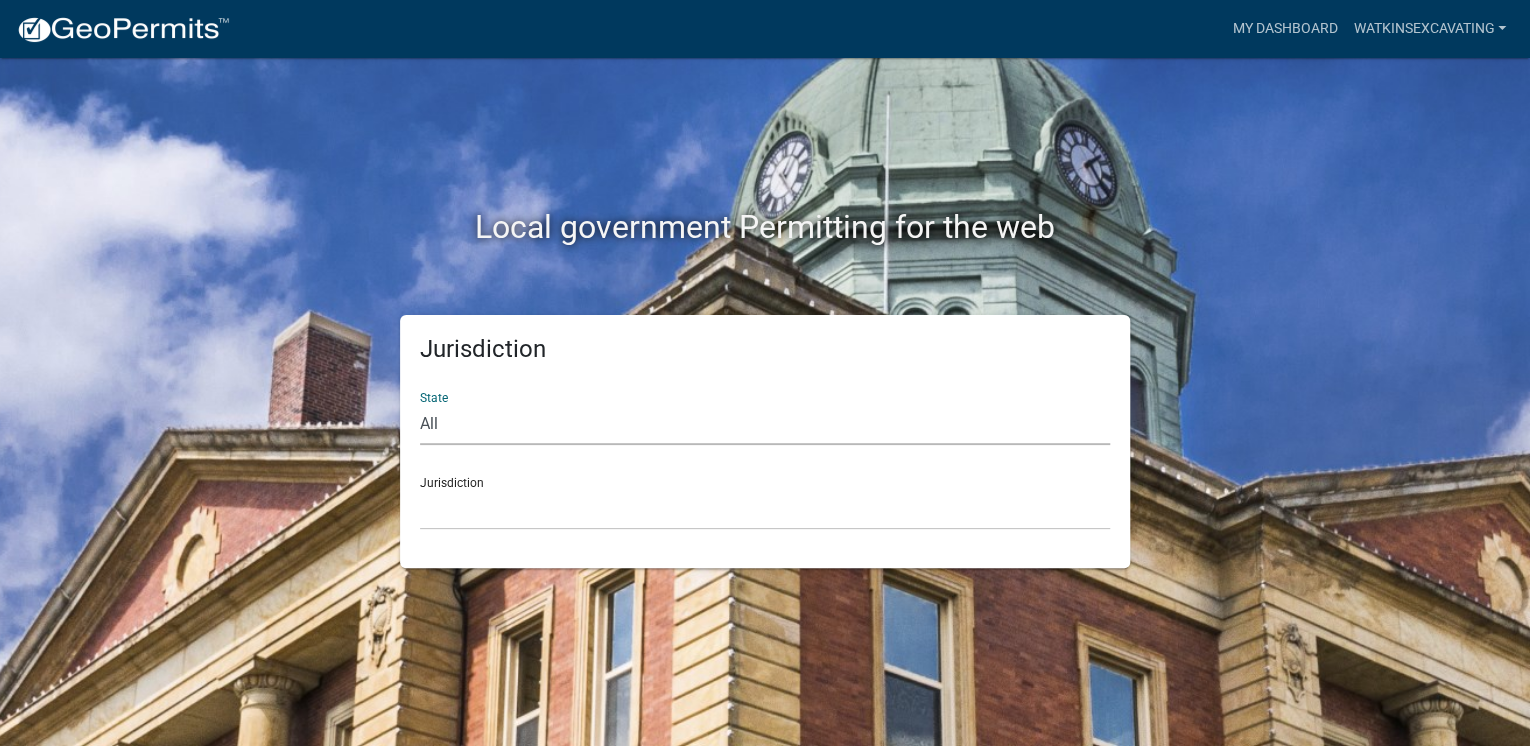 click on "[STATE] [STATE] [STATE] [STATE] [STATE] [STATE] [STATE] [STATE] [STATE] [STATE] [STATE] [STATE]" 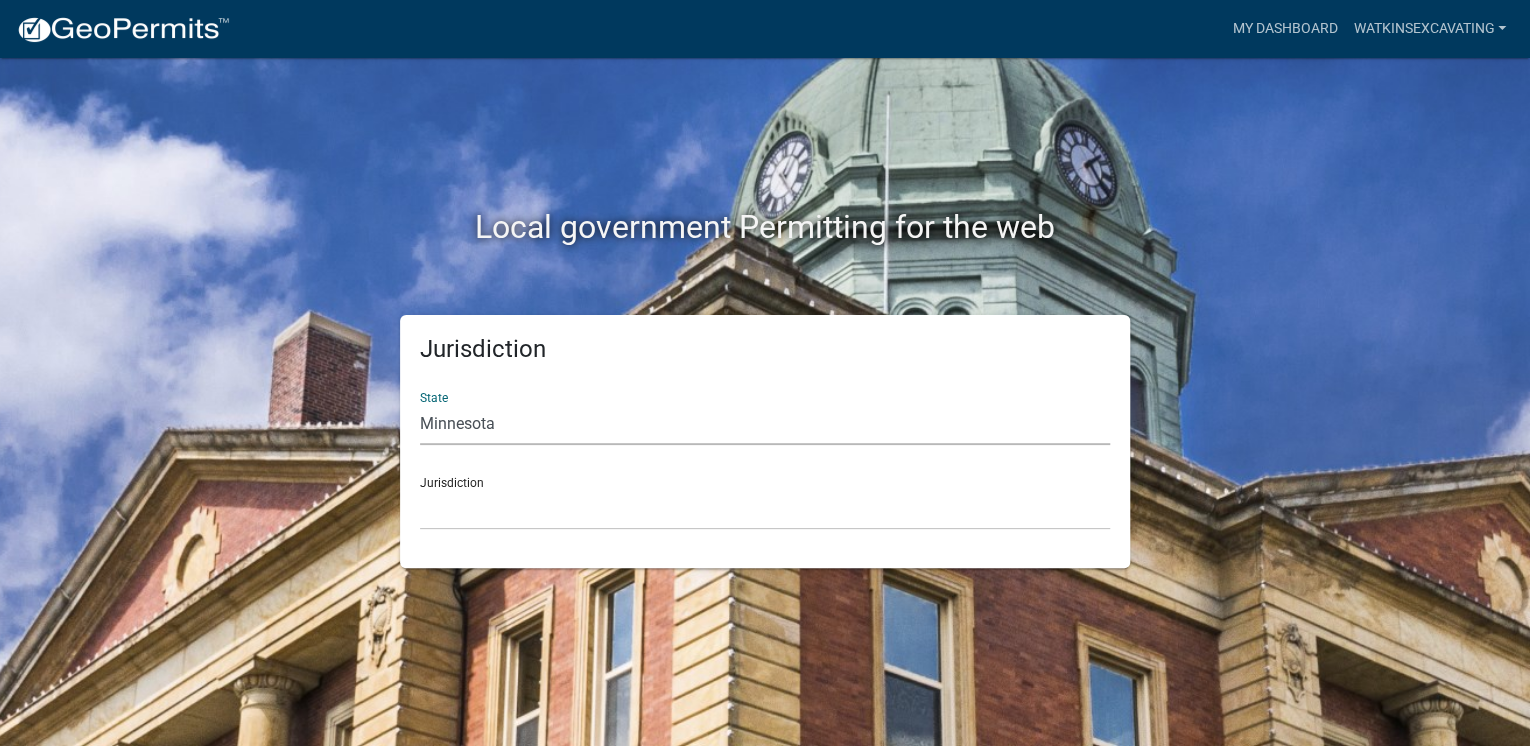 click on "[STATE] [STATE] [STATE] [STATE] [STATE] [STATE] [STATE] [STATE] [STATE] [STATE] [STATE] [STATE]" 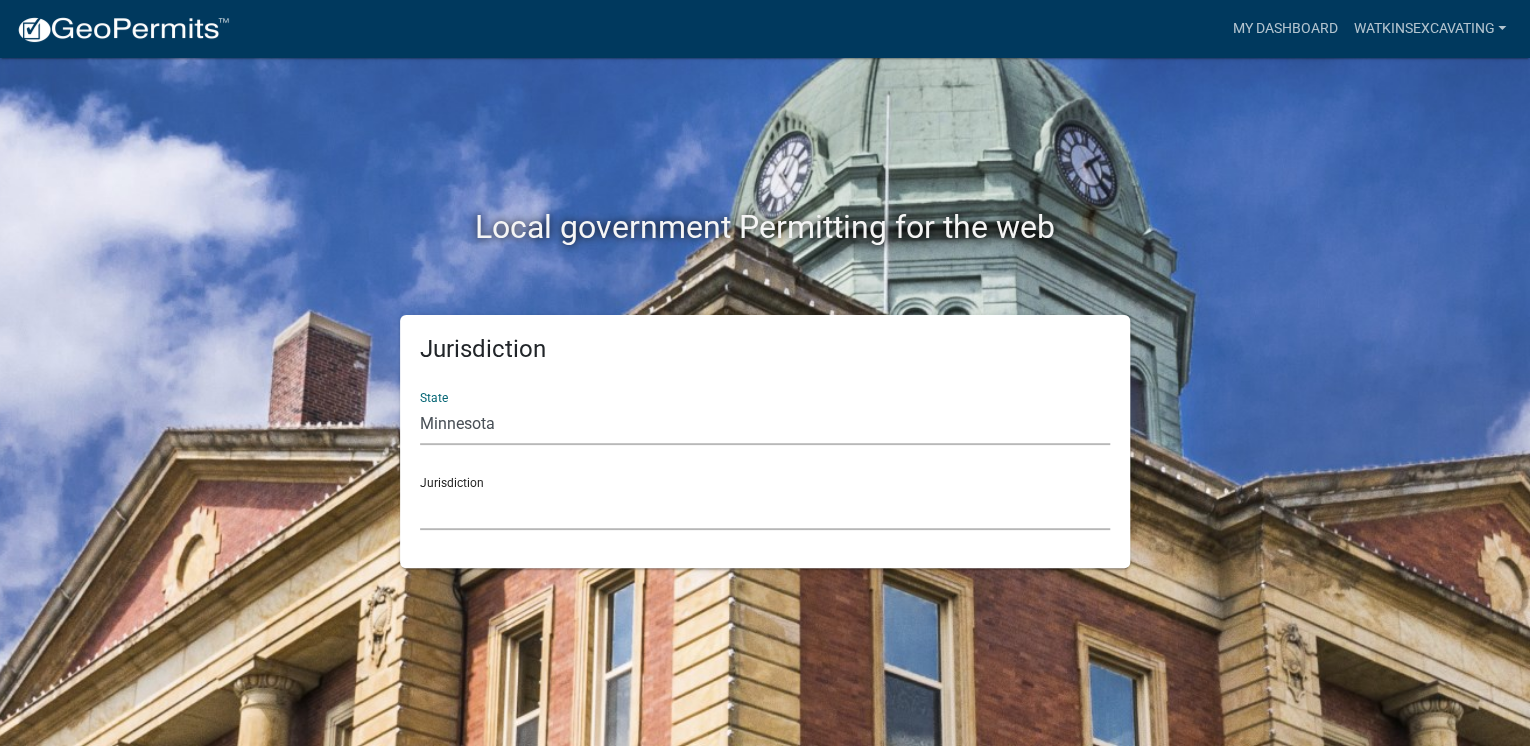 click on "[CITY], [STATE] [CITY], [STATE] [CITY], [STATE] [CITY], [STATE] [CITY], [STATE] [CITY], [STATE] [CITY], [STATE] [CITY], [STATE] [CITY], [STATE] [CITY], [STATE] [CITY], [STATE] [CITY], [STATE] [CITY], [STATE] [CITY], [STATE] [CITY], [STATE]" 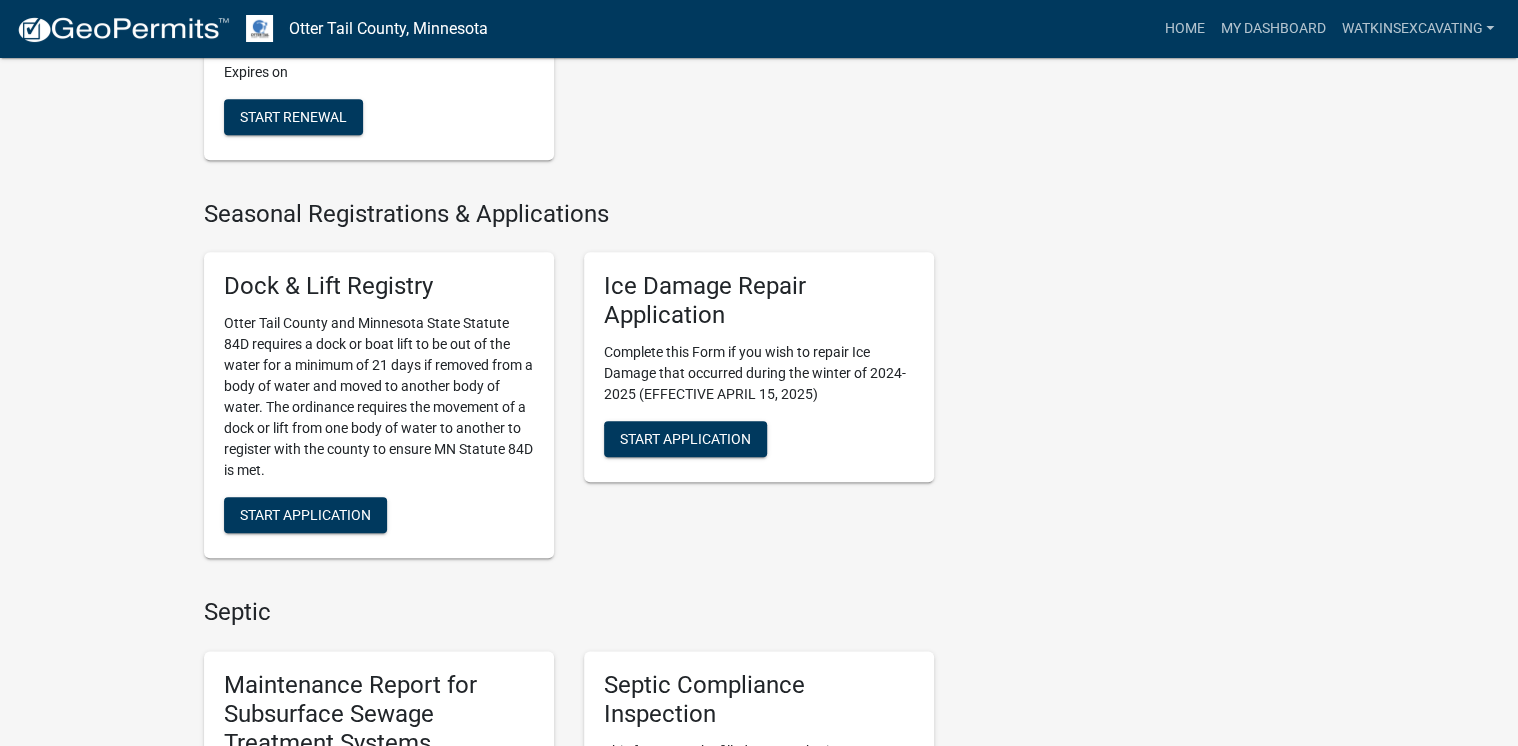 scroll, scrollTop: 1200, scrollLeft: 0, axis: vertical 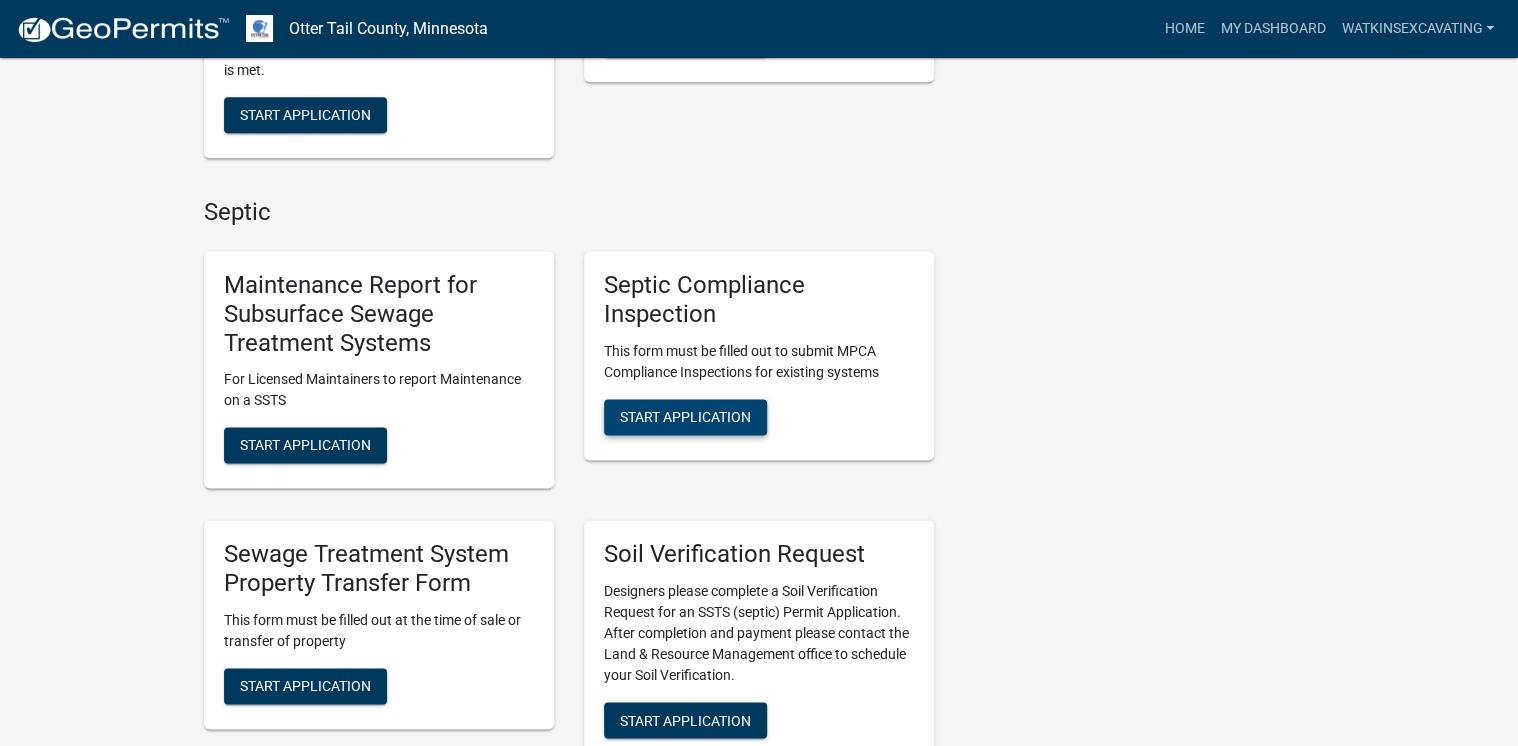 click on "Start Application" at bounding box center [685, 416] 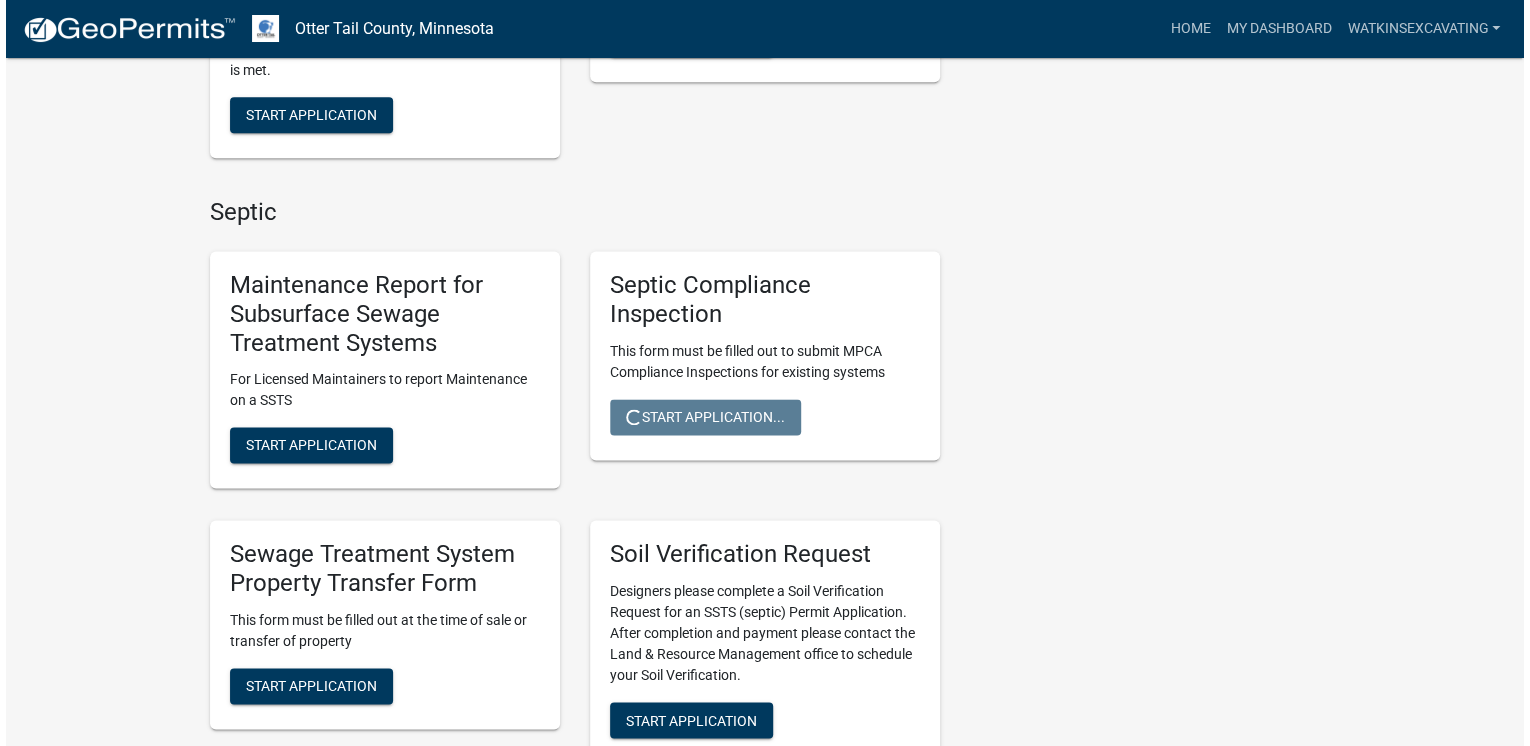 scroll, scrollTop: 0, scrollLeft: 0, axis: both 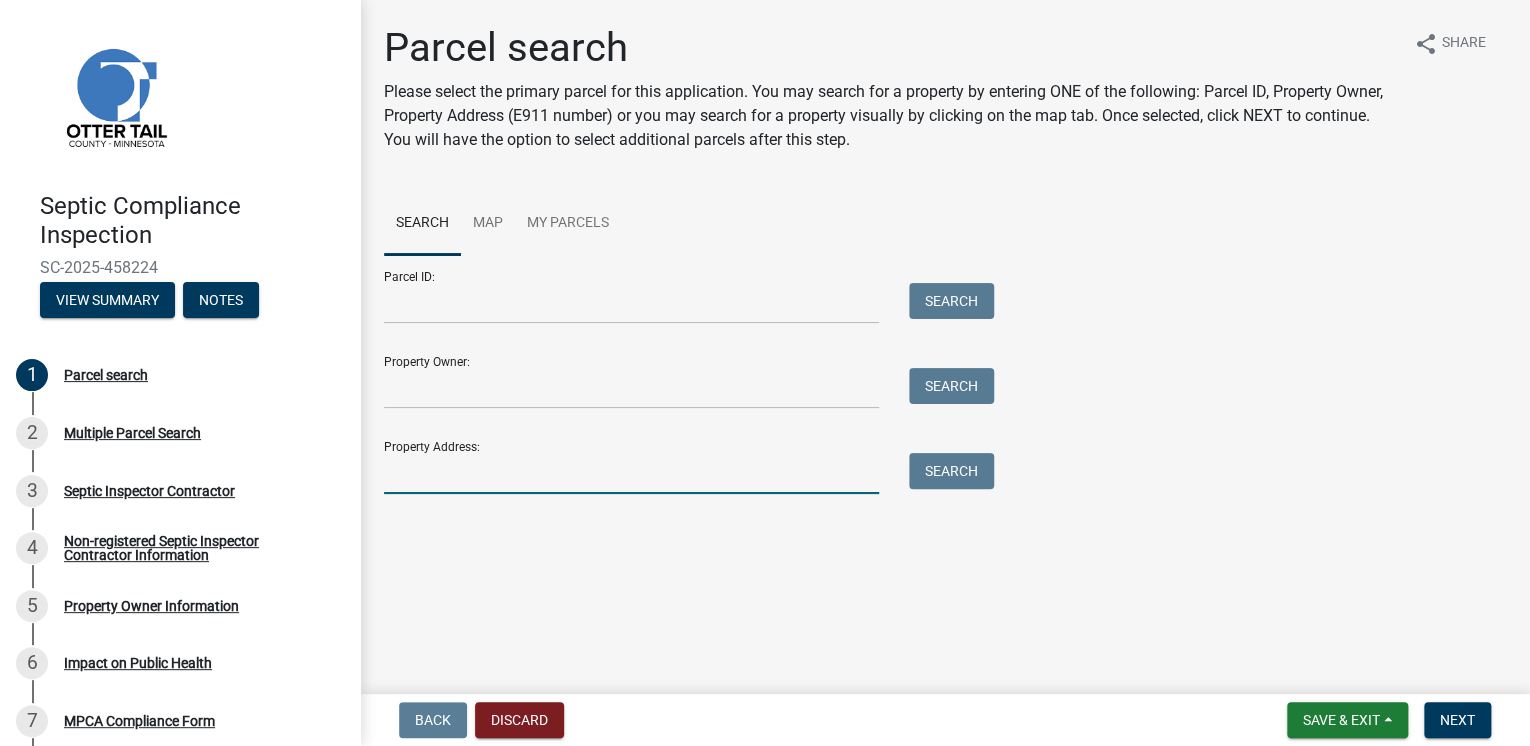 click on "Property Address:" at bounding box center [631, 473] 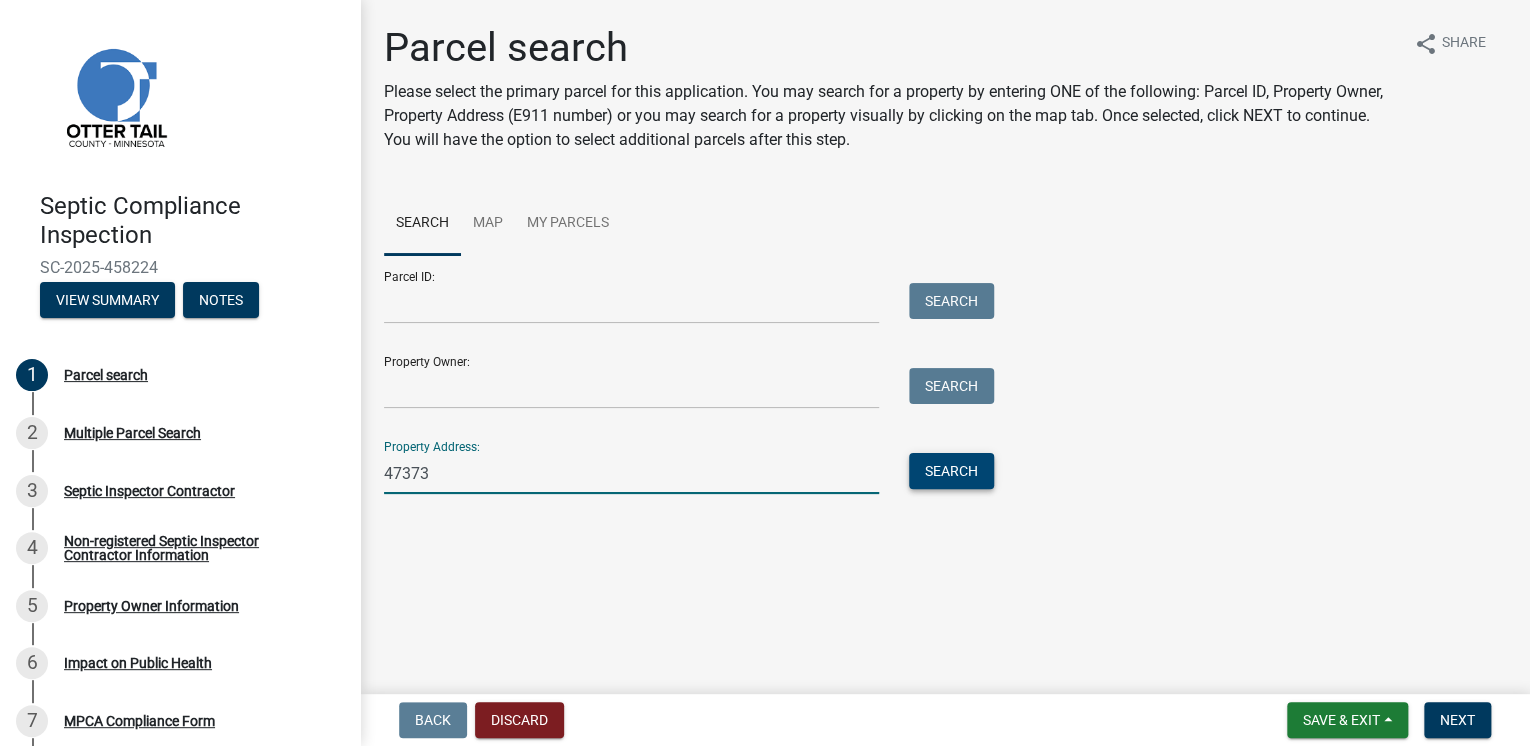 type on "47373" 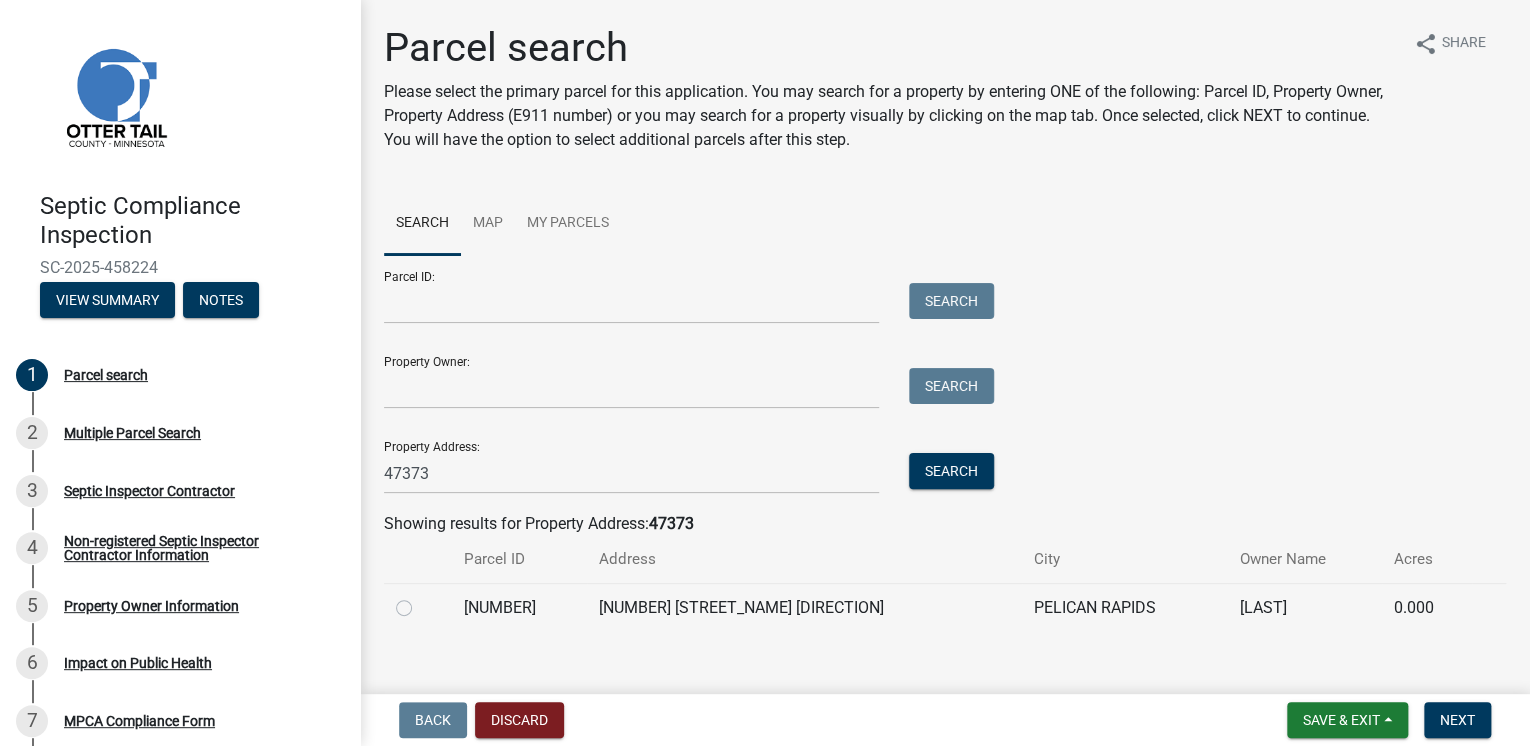 click 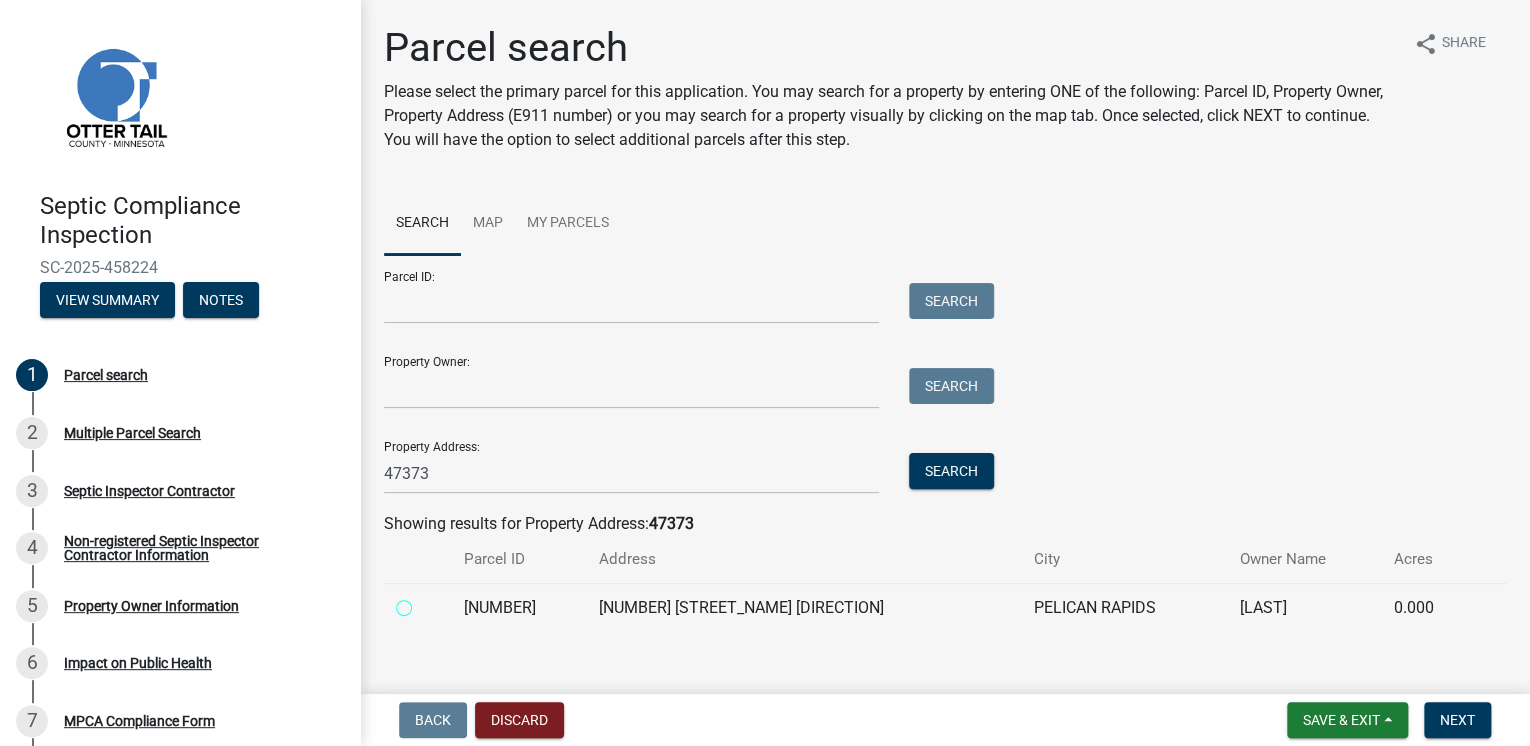 click at bounding box center (426, 602) 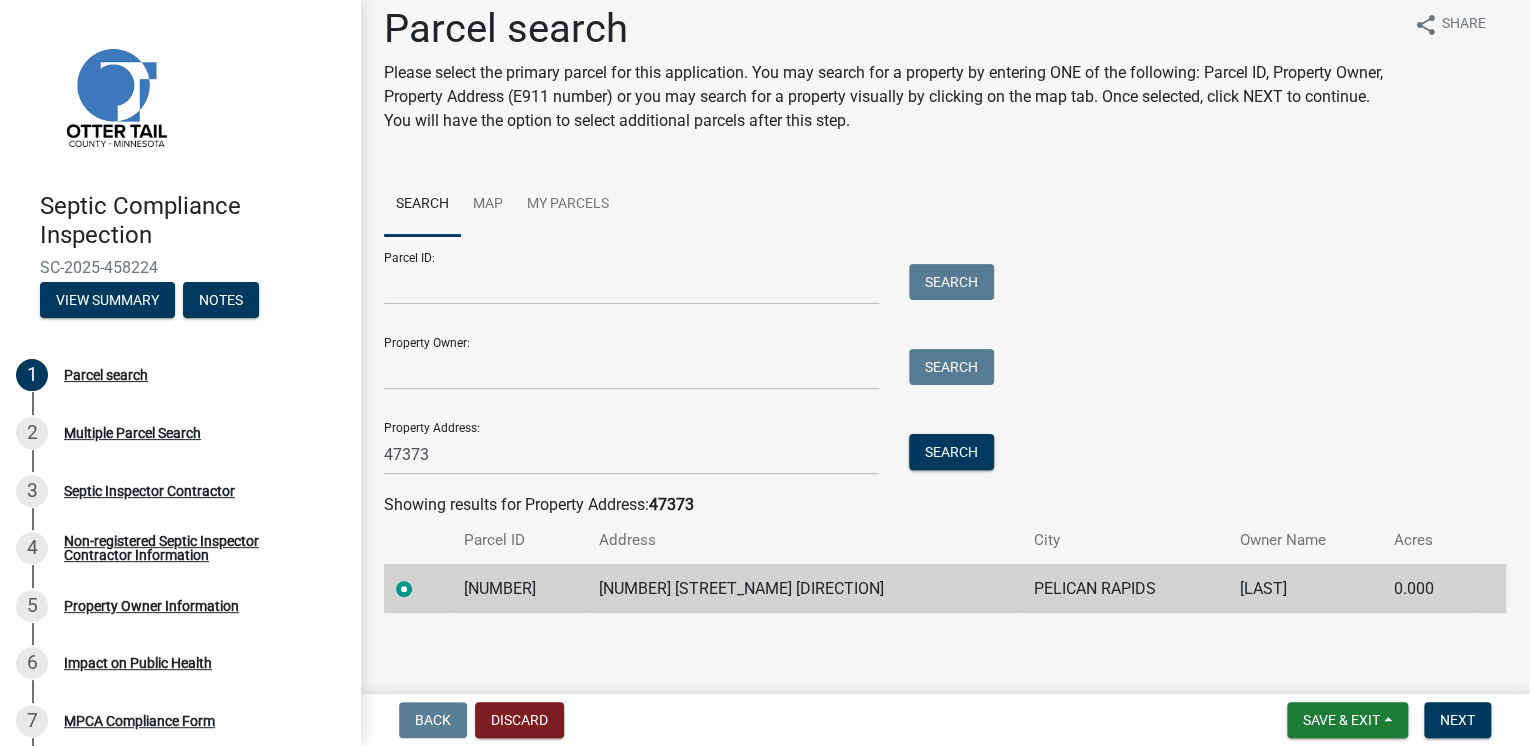 scroll, scrollTop: 24, scrollLeft: 0, axis: vertical 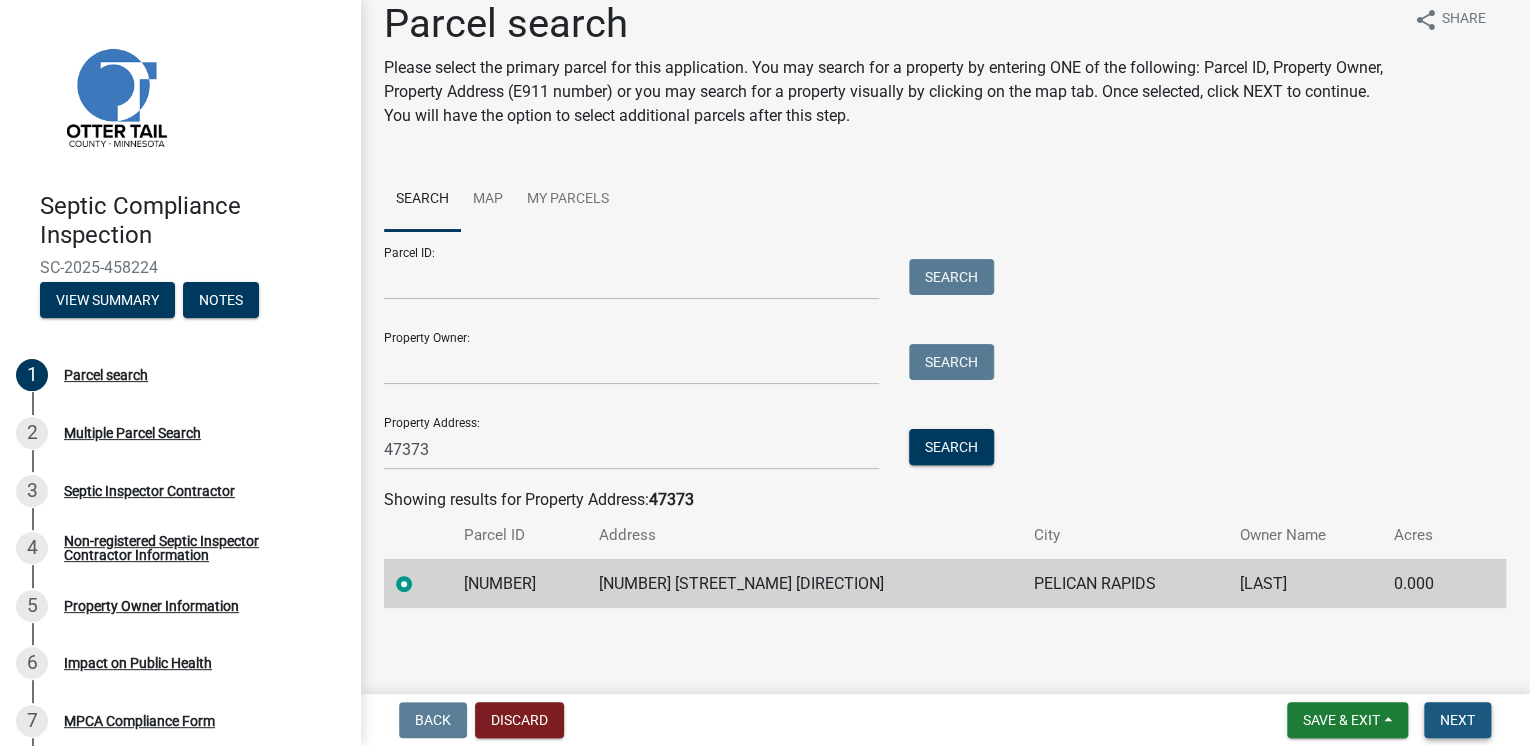 click on "Next" at bounding box center [1457, 720] 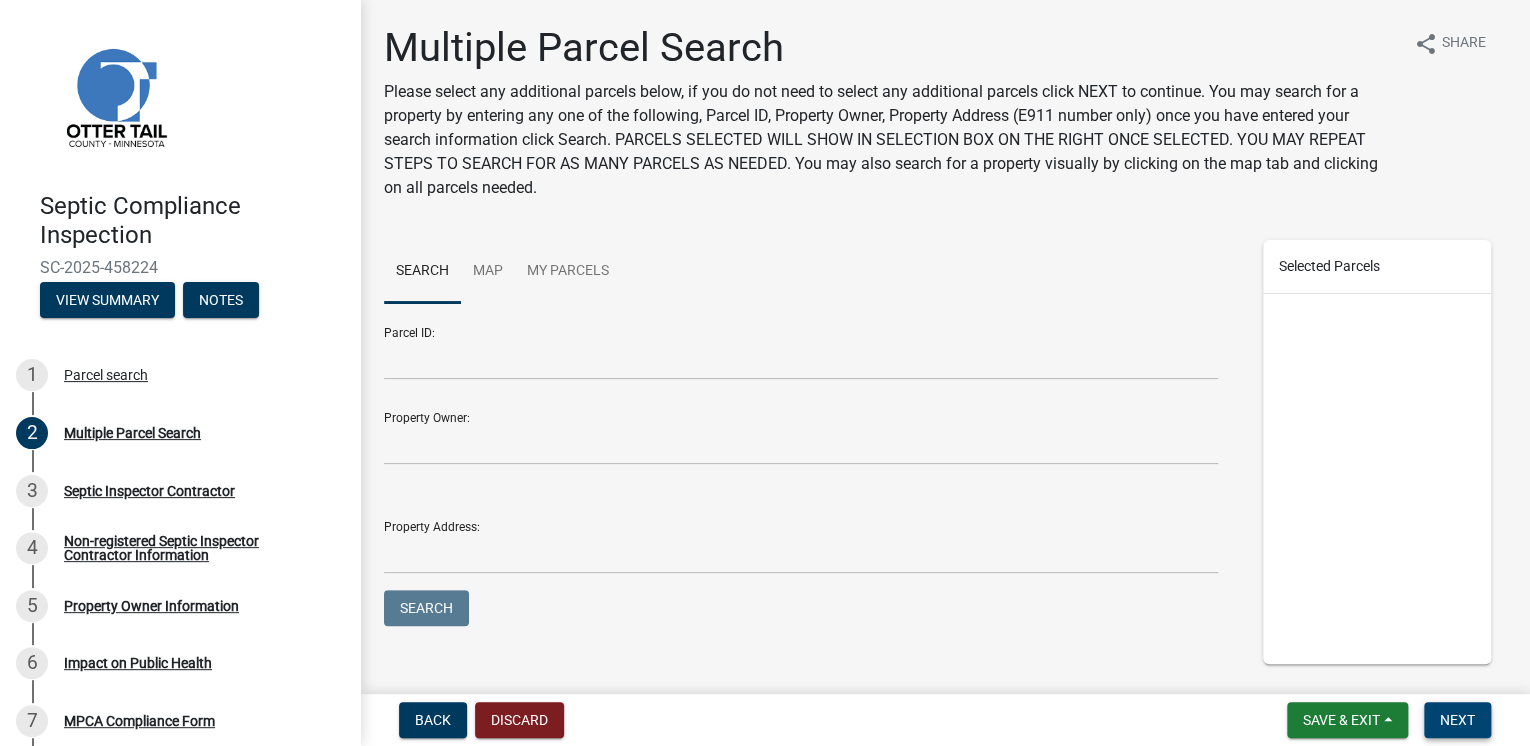 click on "Next" at bounding box center [1457, 720] 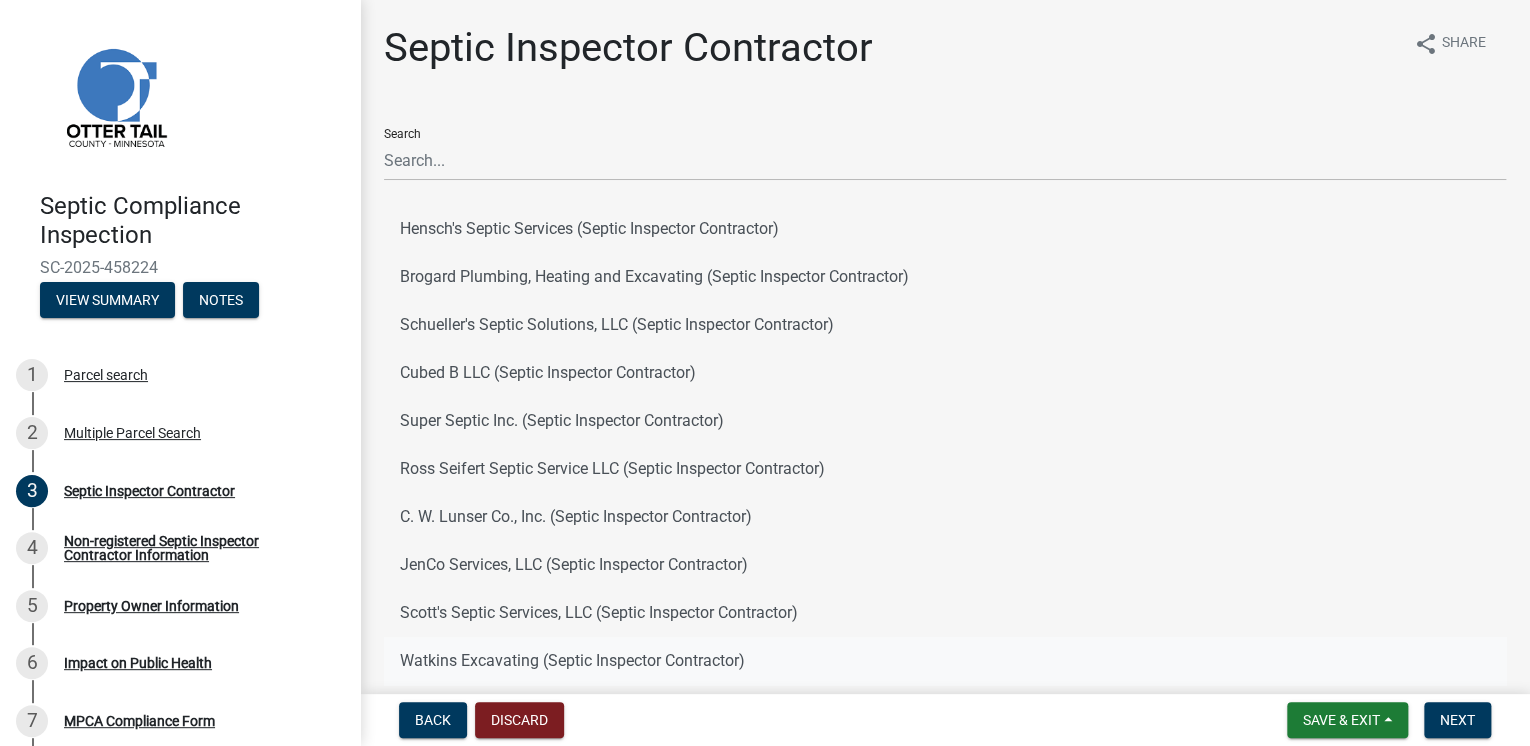 click on "Watkins Excavating (Septic Inspector Contractor)" 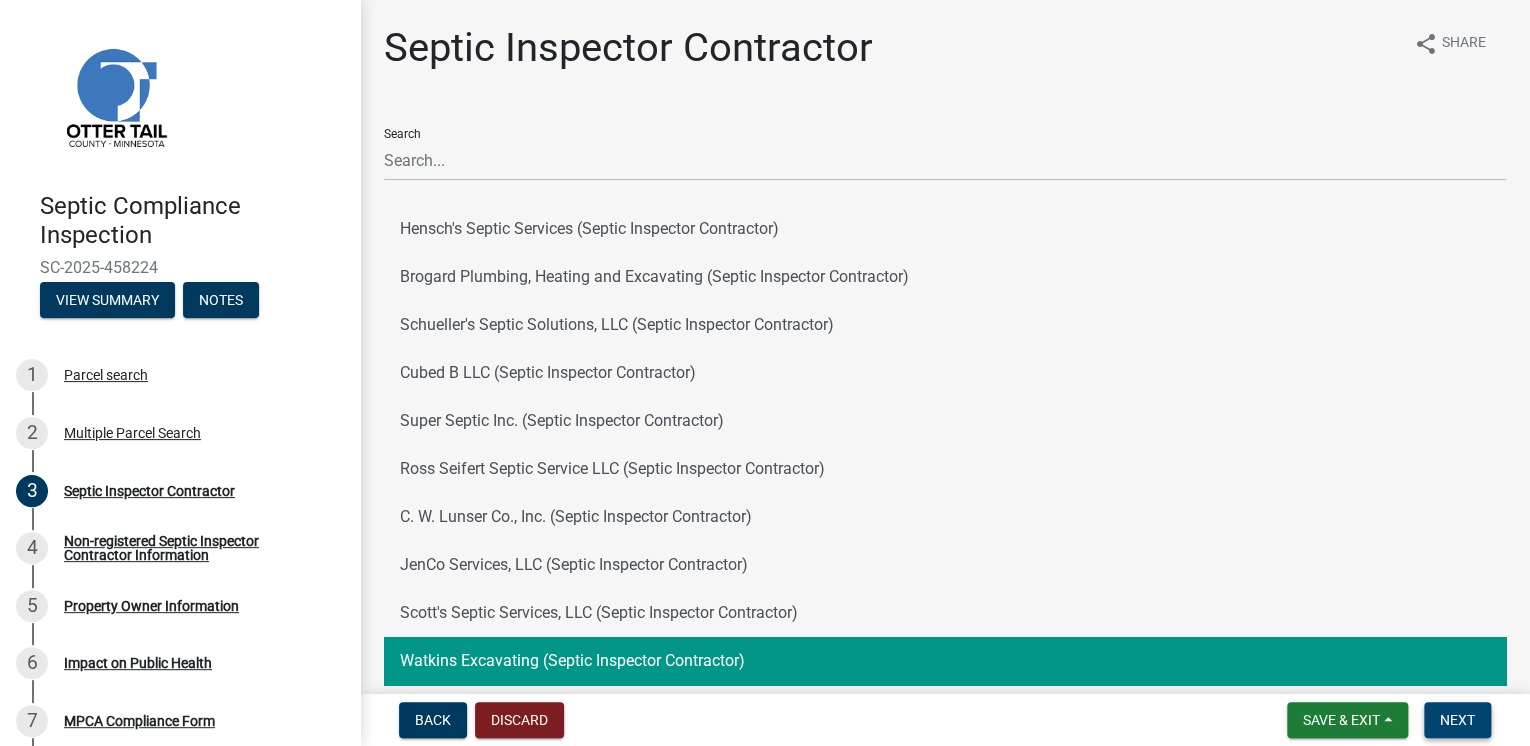 click on "Next" at bounding box center (1457, 720) 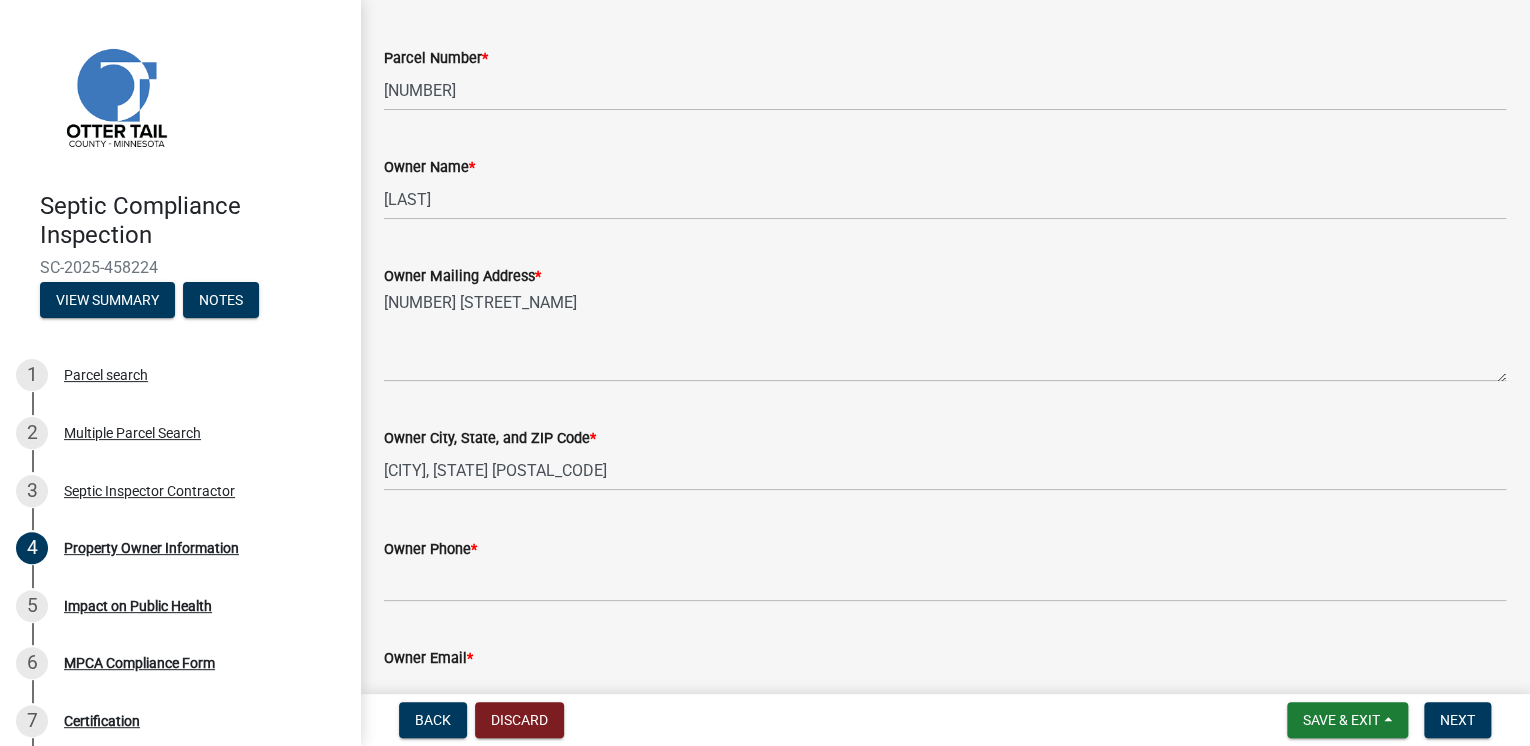 scroll, scrollTop: 320, scrollLeft: 0, axis: vertical 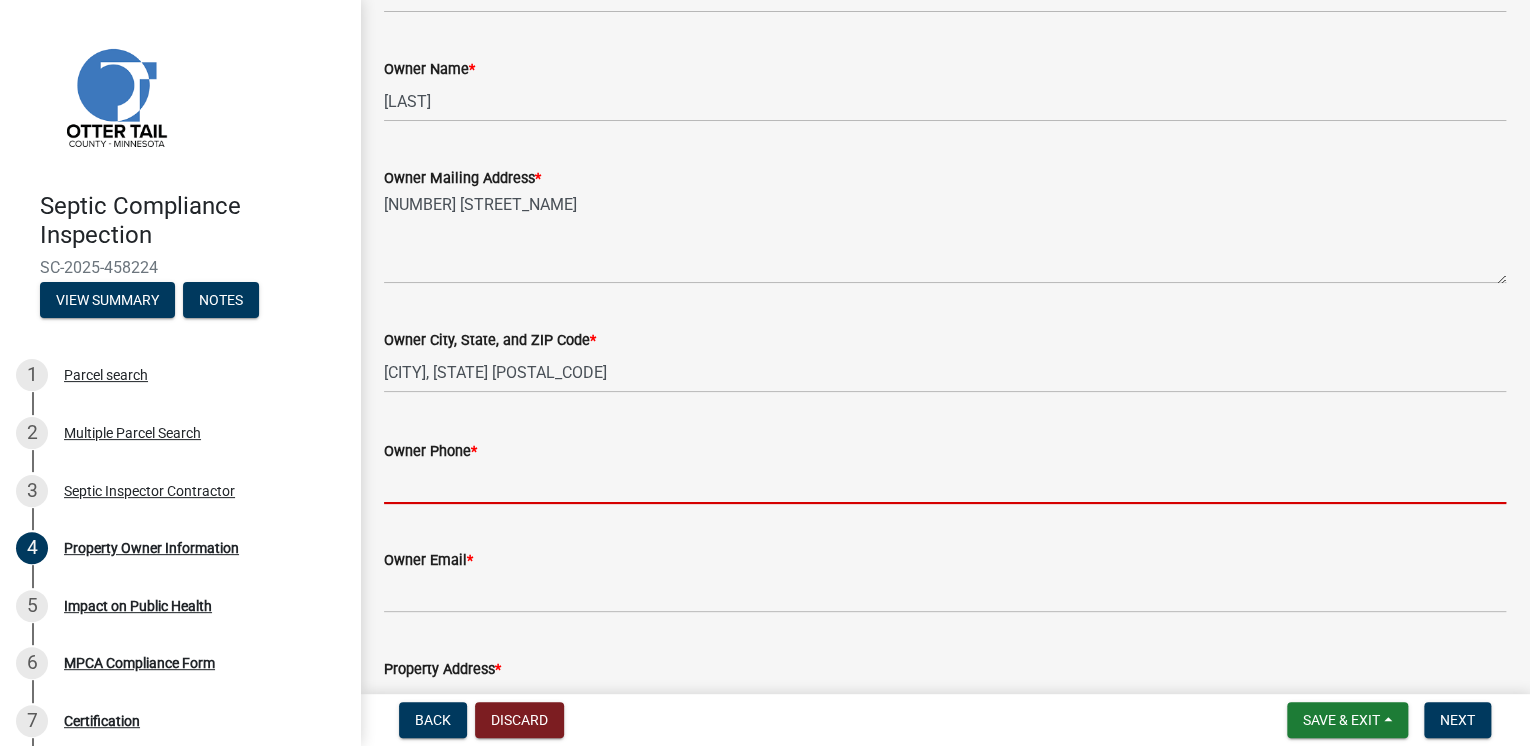 click on "Owner Phone  *" at bounding box center (945, 483) 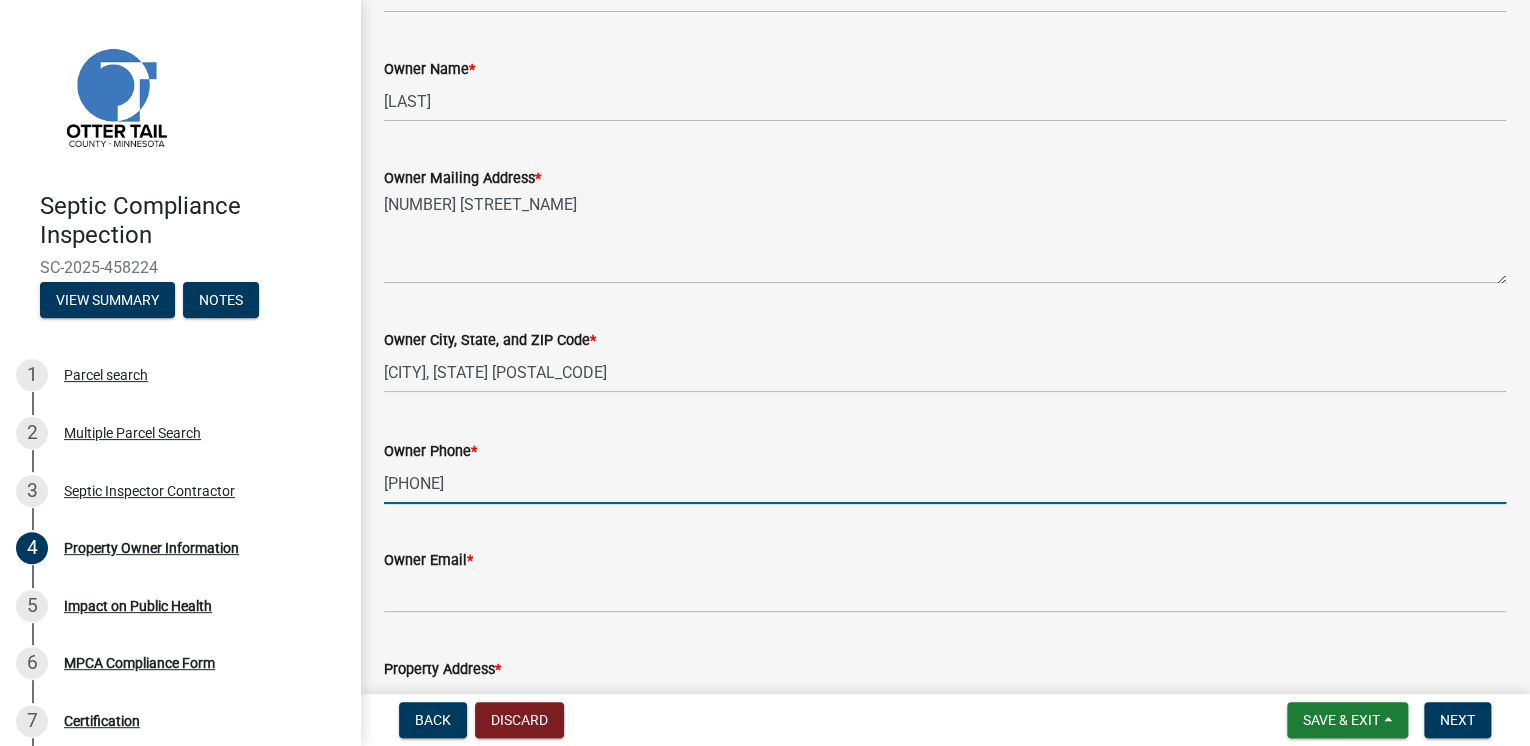 type on "[PHONE]" 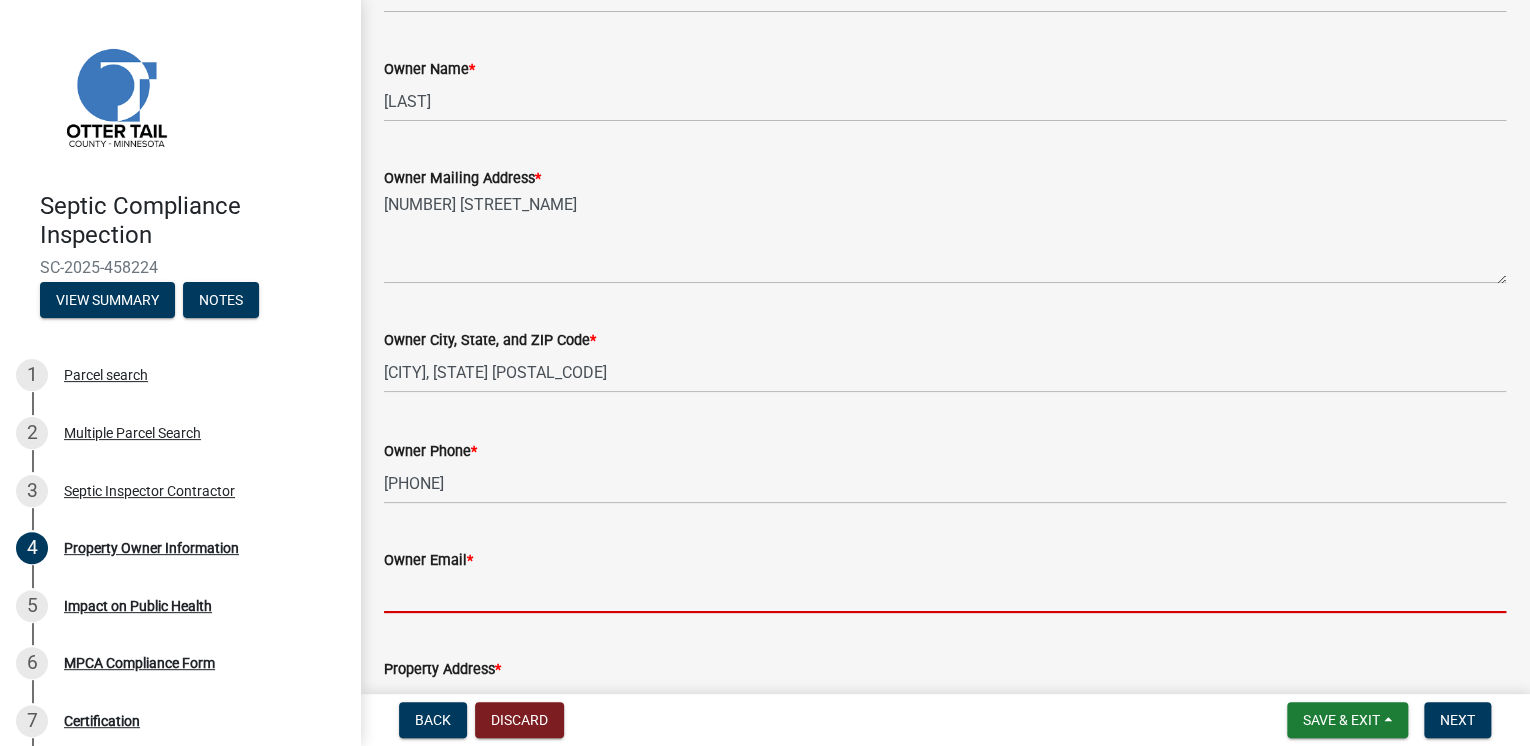 click on "Owner Email  *" at bounding box center [945, 592] 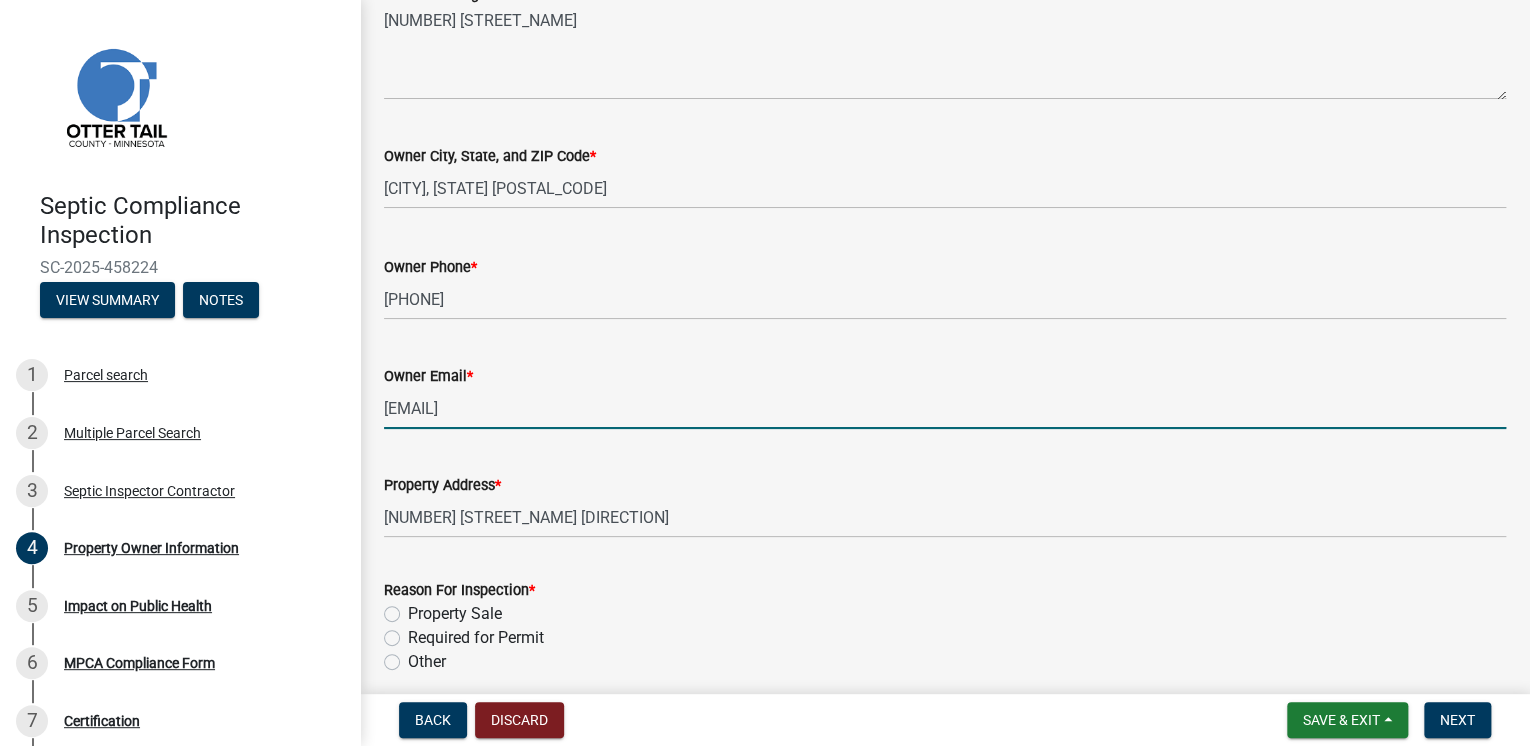 scroll, scrollTop: 560, scrollLeft: 0, axis: vertical 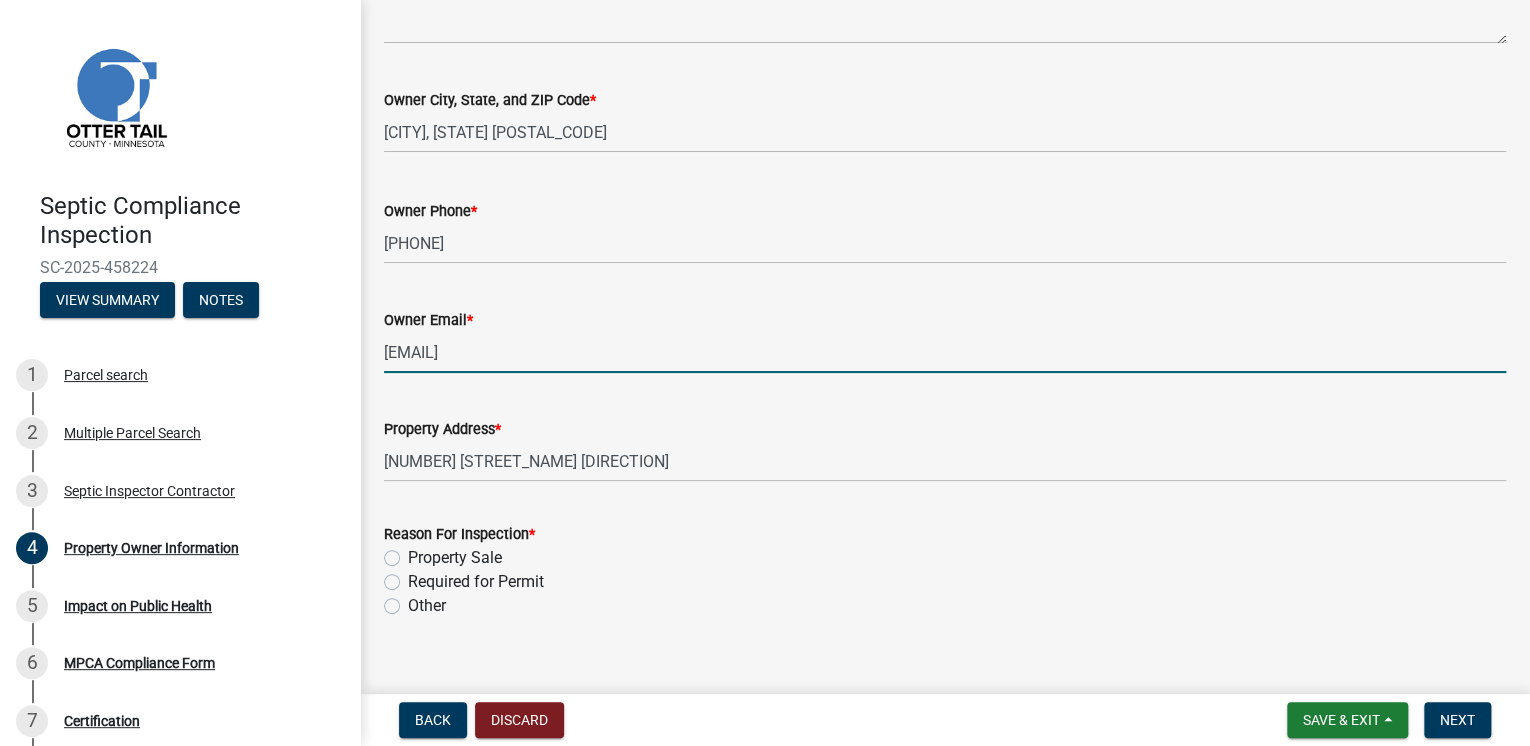 type on "[EMAIL]" 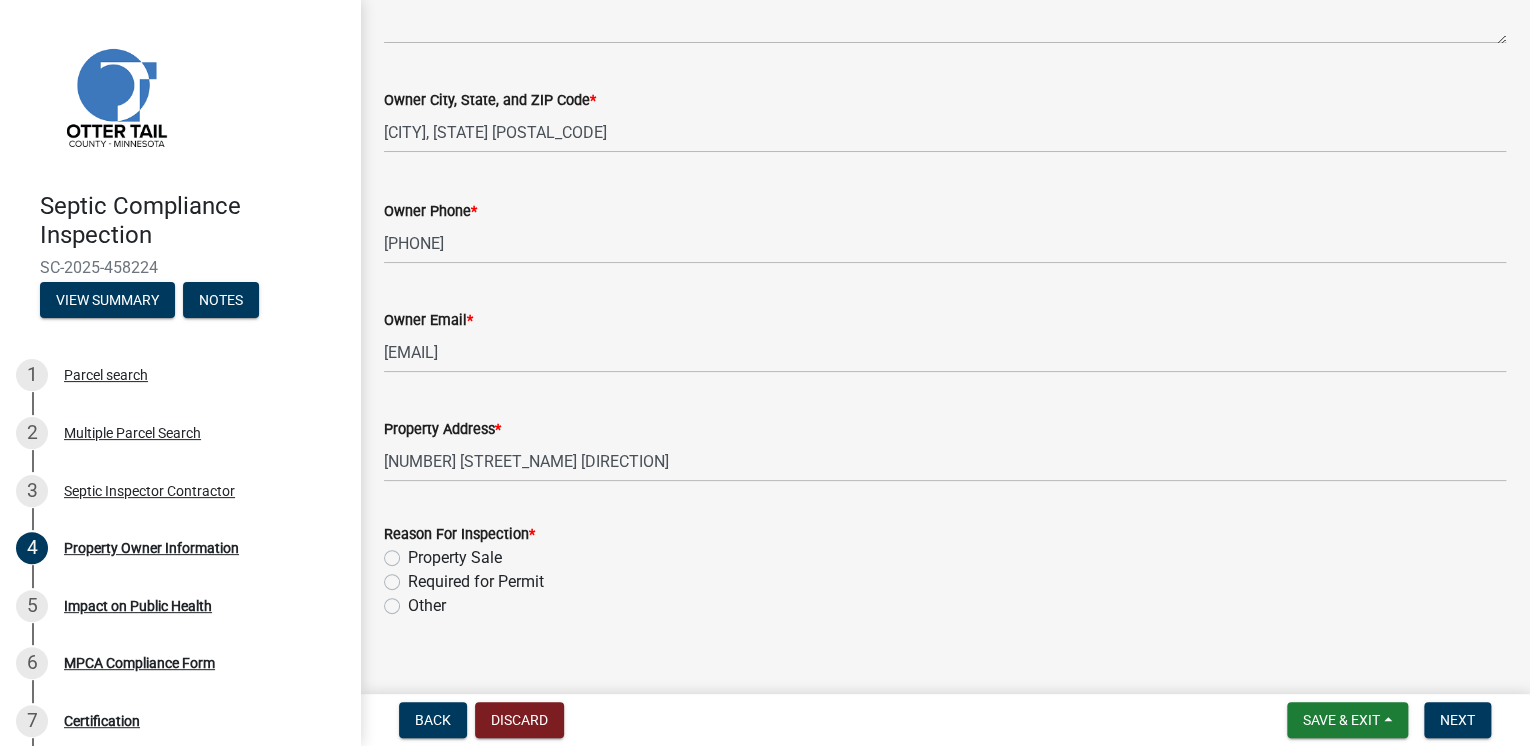 click on "Property Sale" 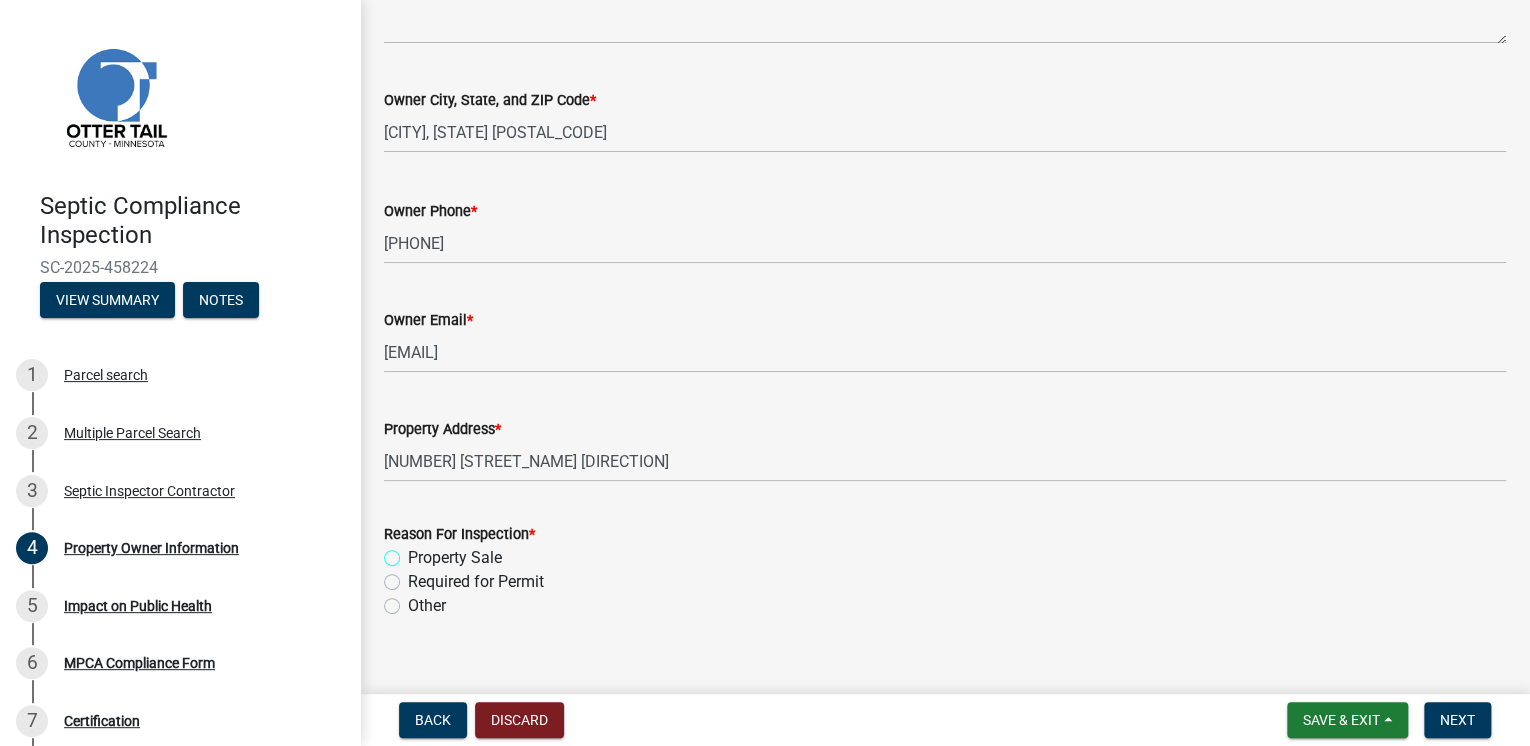 click on "Property Sale" at bounding box center (414, 552) 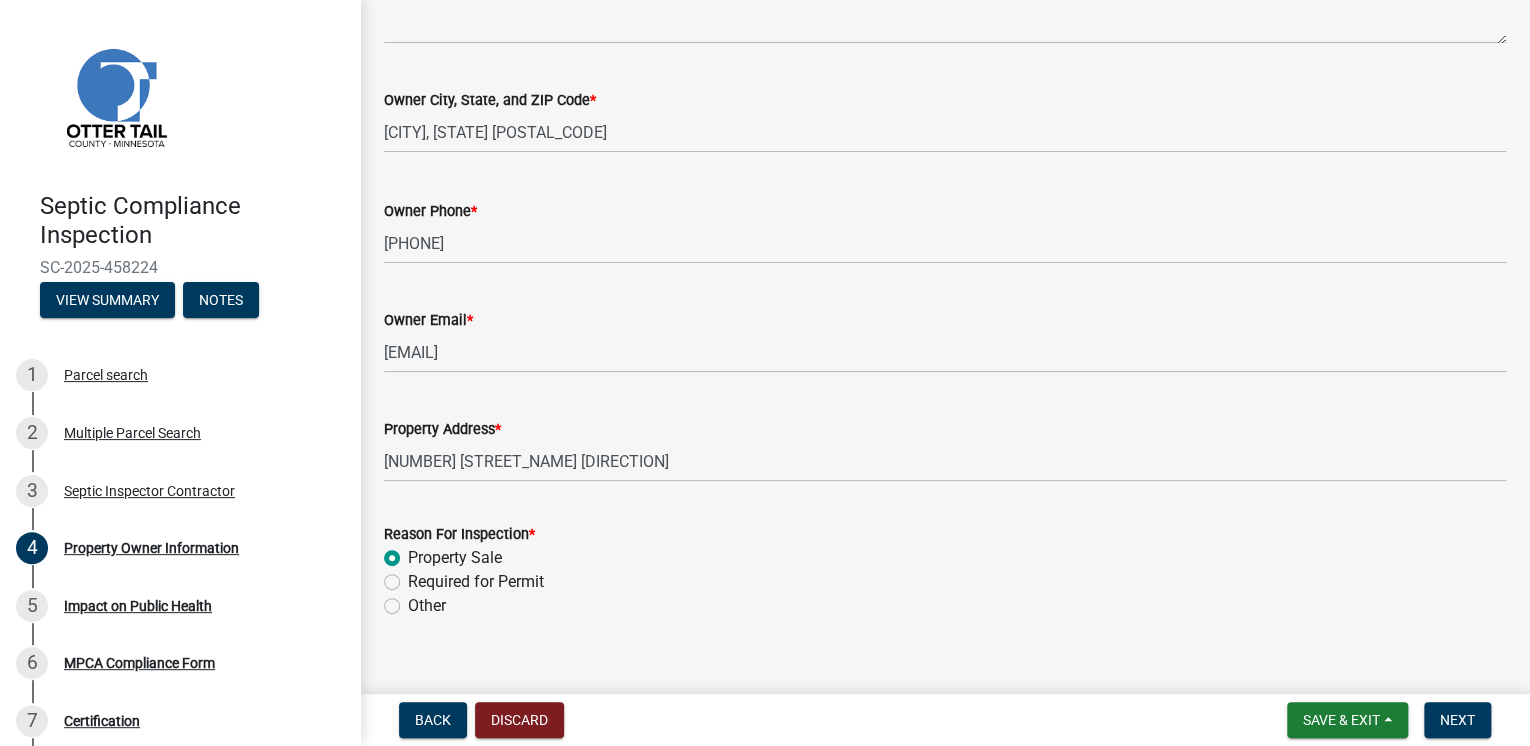 radio on "true" 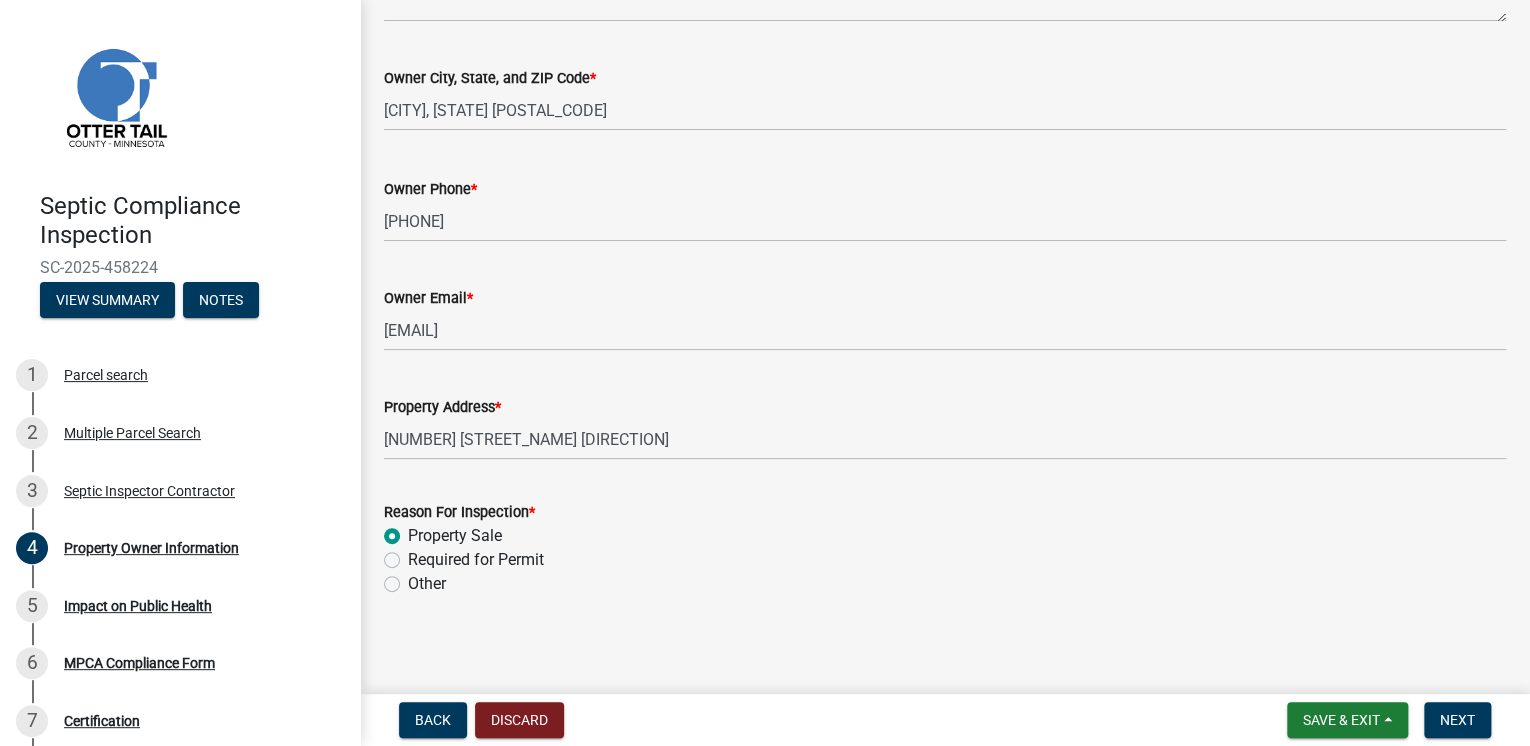 scroll, scrollTop: 588, scrollLeft: 0, axis: vertical 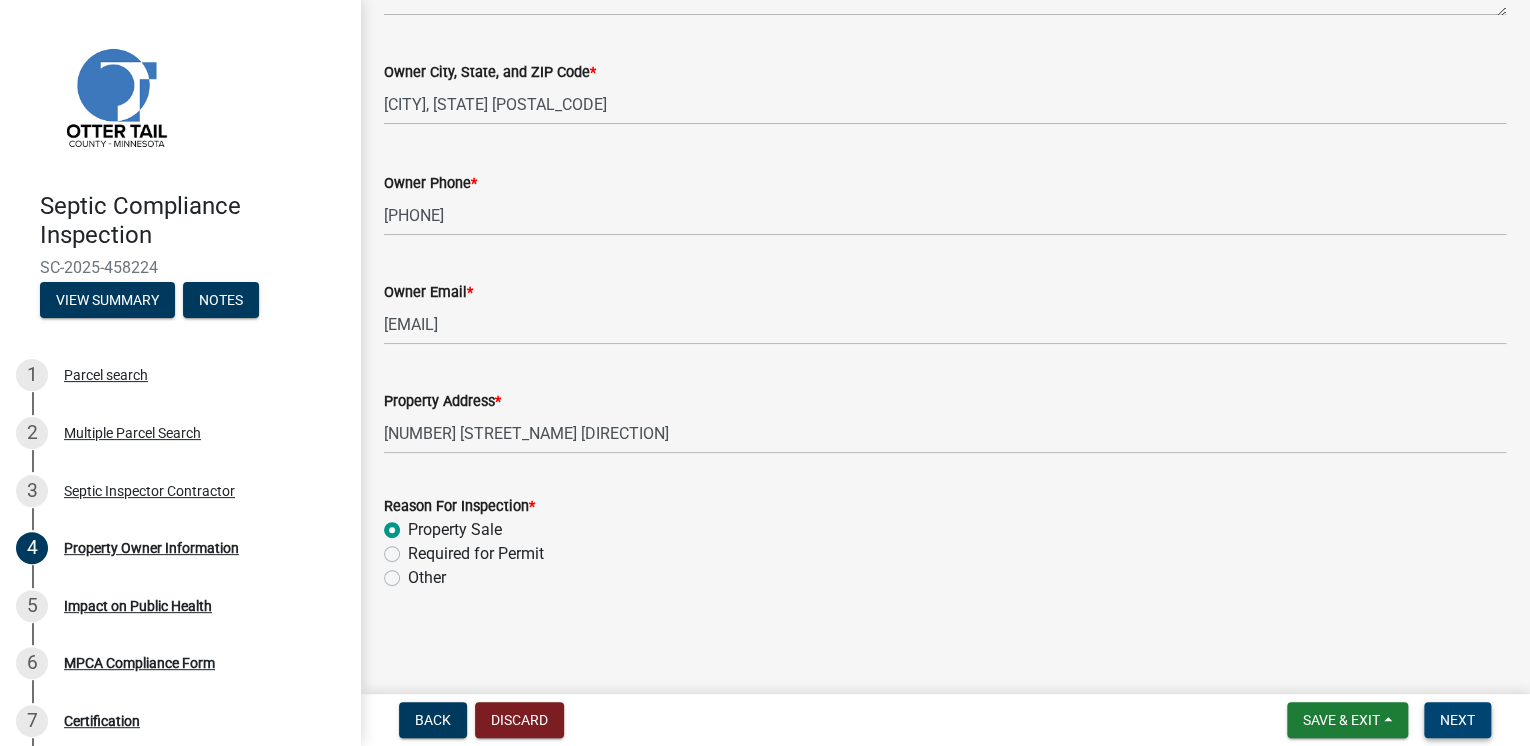 click on "Next" at bounding box center [1457, 720] 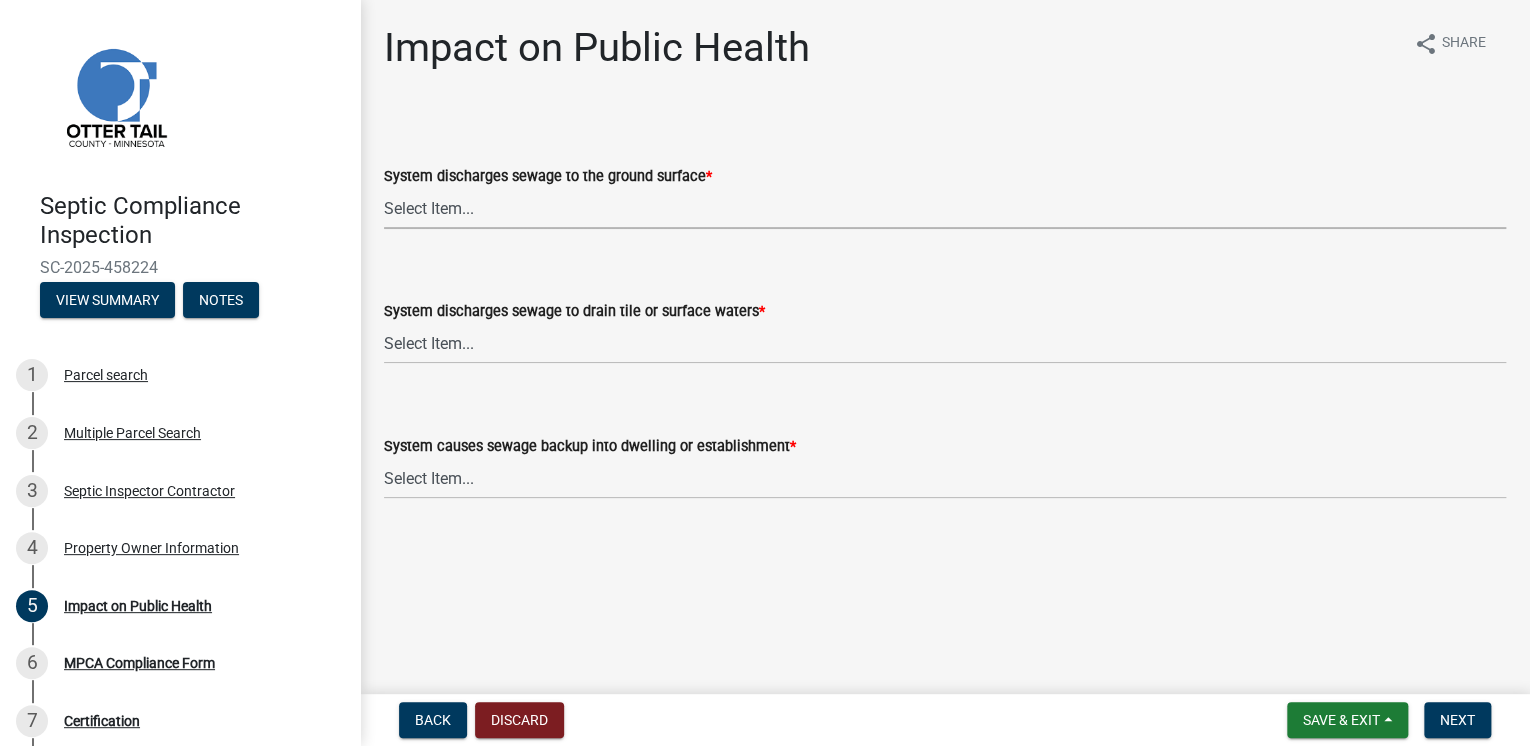 click on "Select Item...   Yes   No" at bounding box center [945, 208] 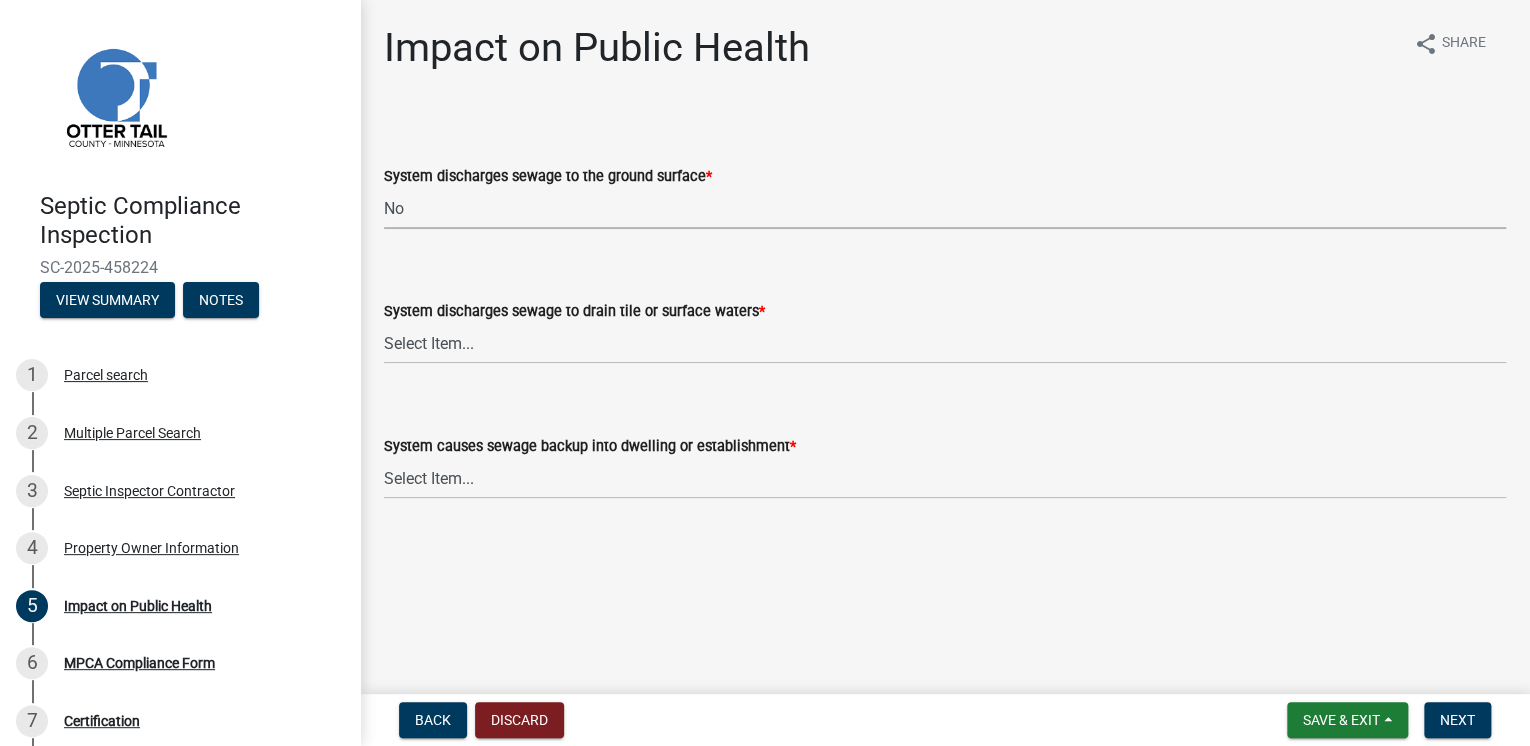 click on "Select Item...   Yes   No" at bounding box center [945, 208] 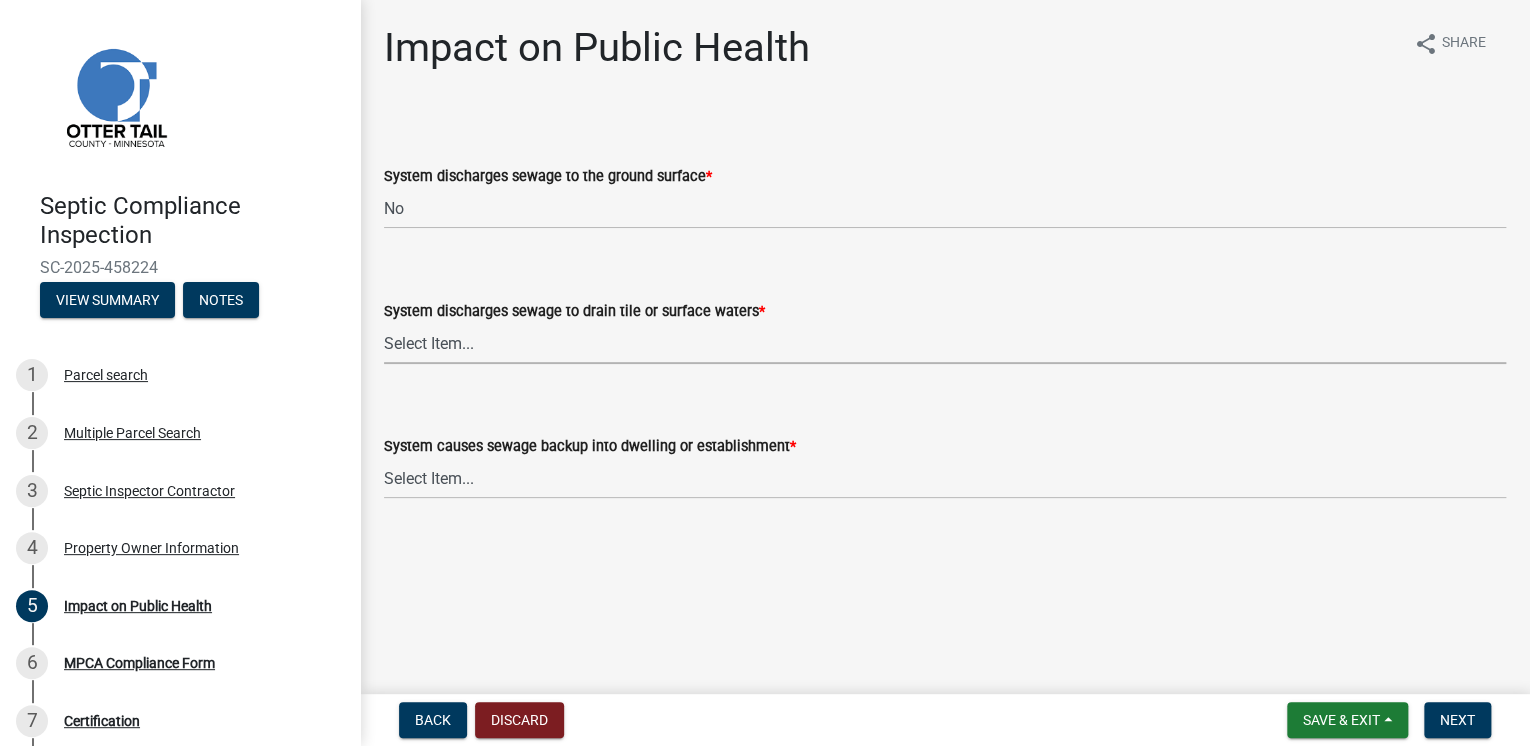click on "Select Item...   Yes   No" at bounding box center (945, 343) 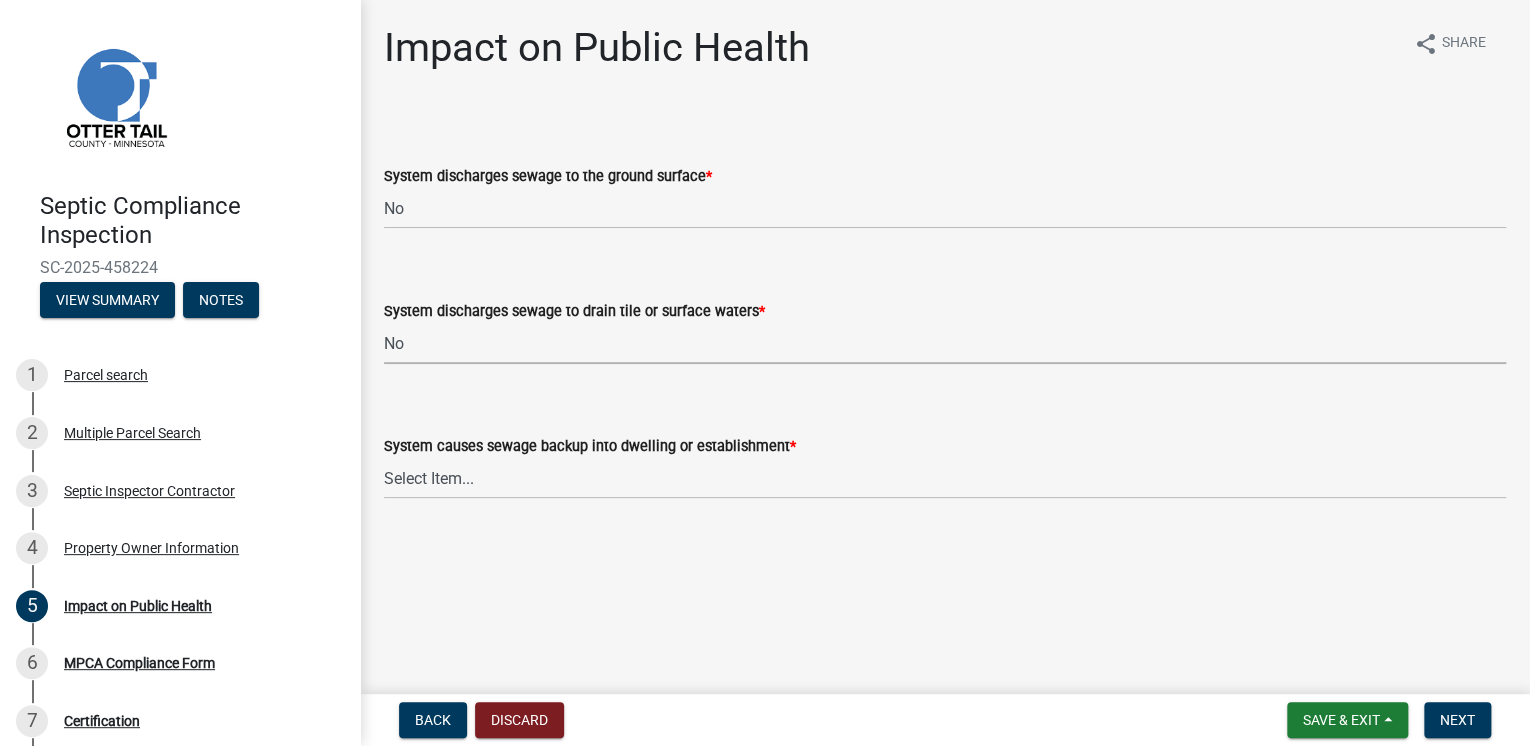 click on "Select Item...   Yes   No" at bounding box center (945, 343) 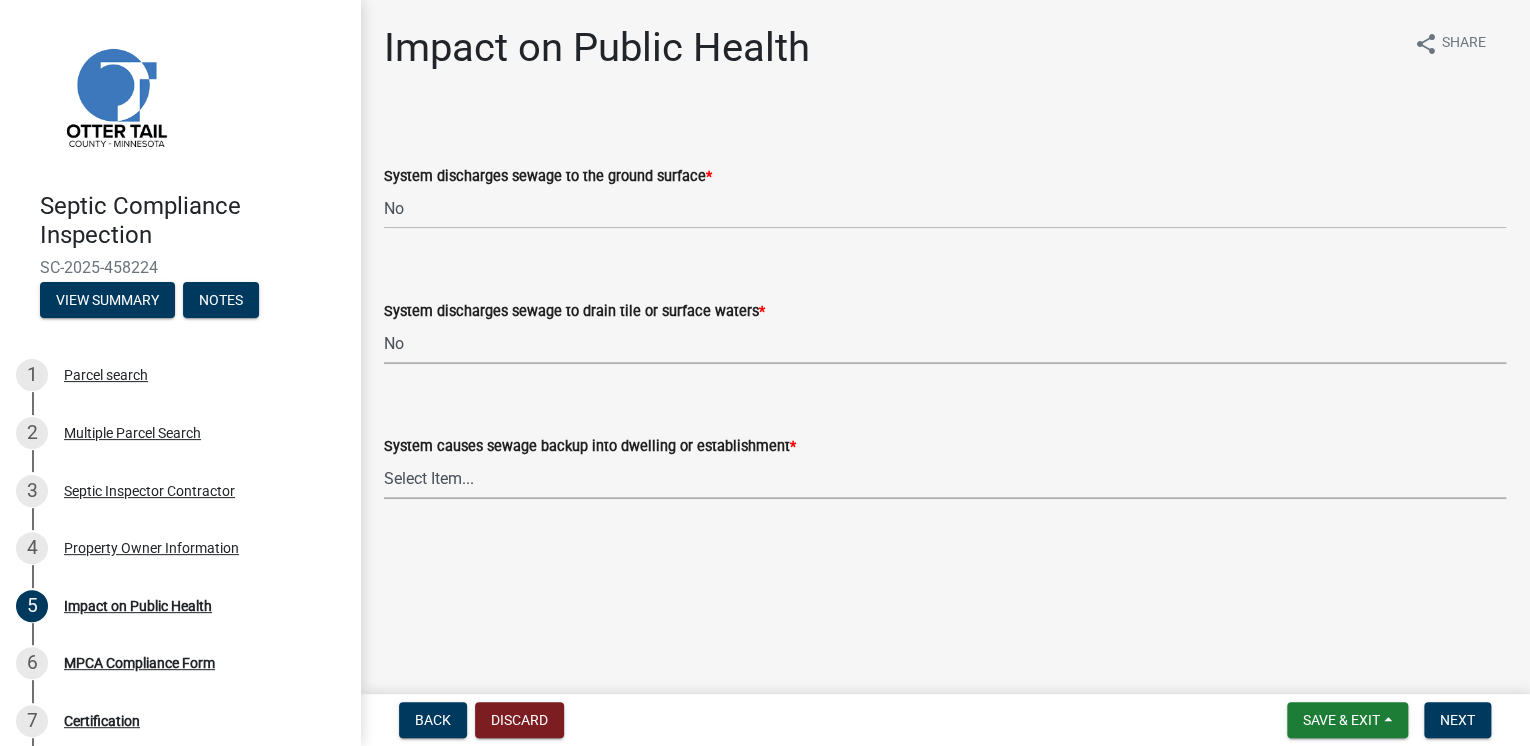 click on "Select Item...   Yes   No" at bounding box center [945, 478] 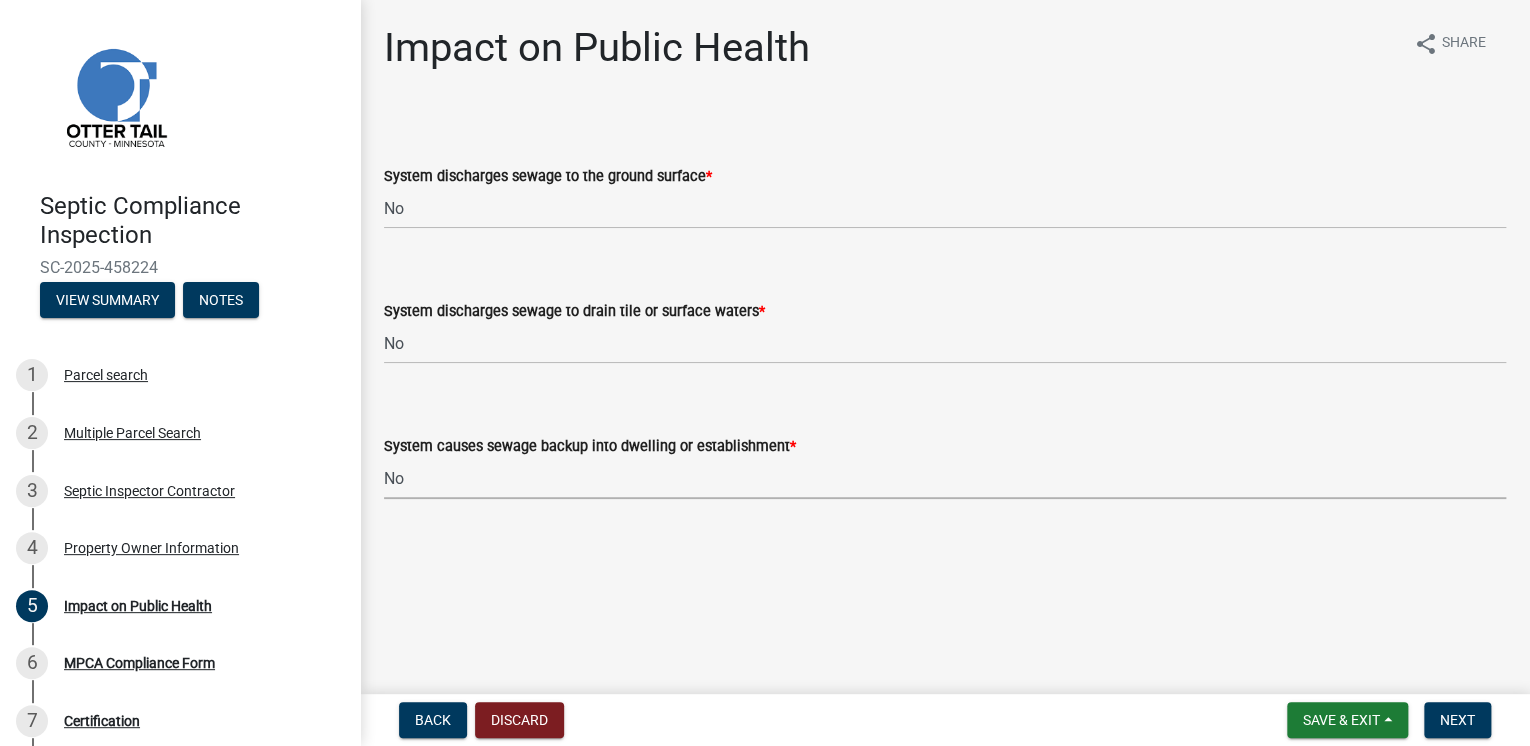 click on "Select Item...   Yes   No" at bounding box center [945, 478] 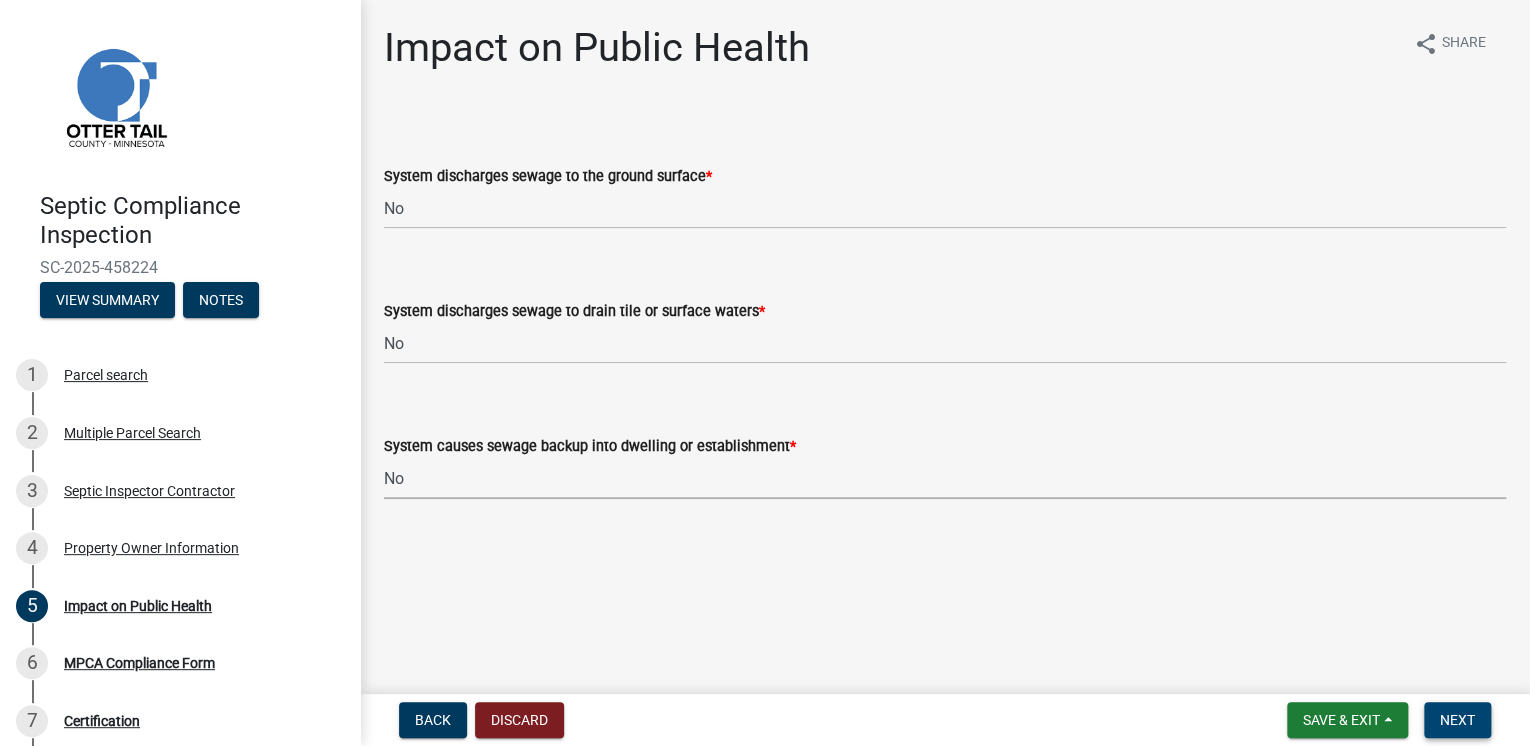 click on "Next" at bounding box center [1457, 720] 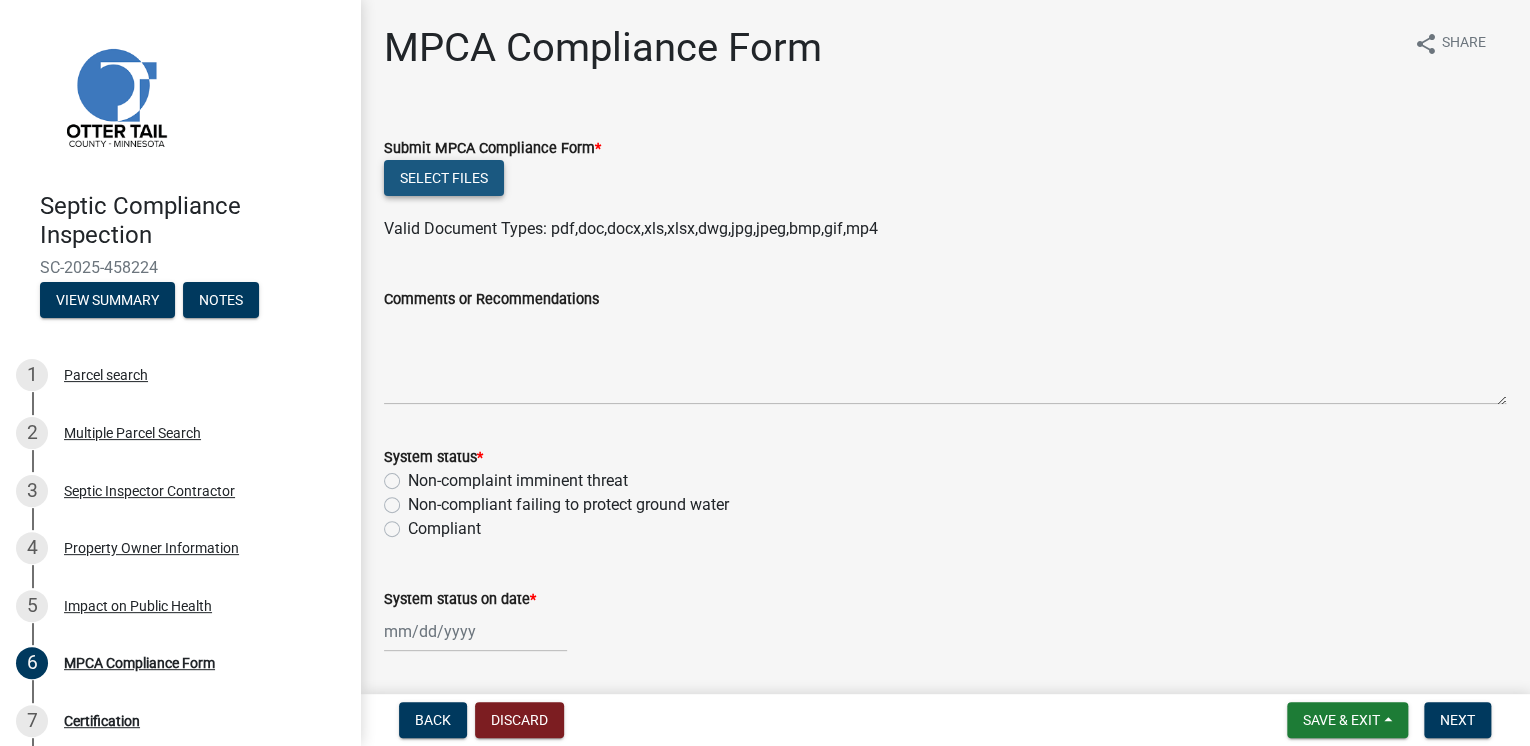 click on "Select files" 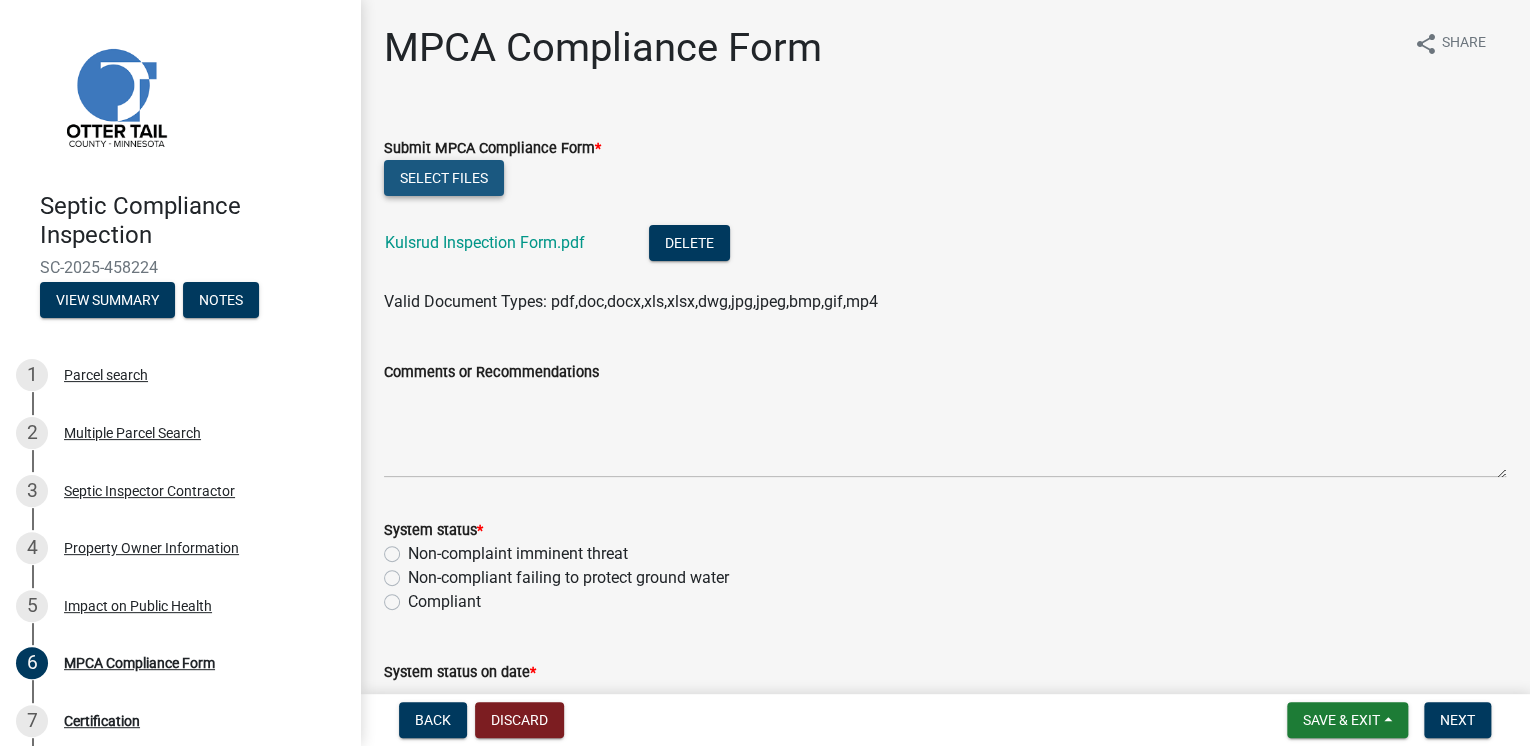 click on "Select files" 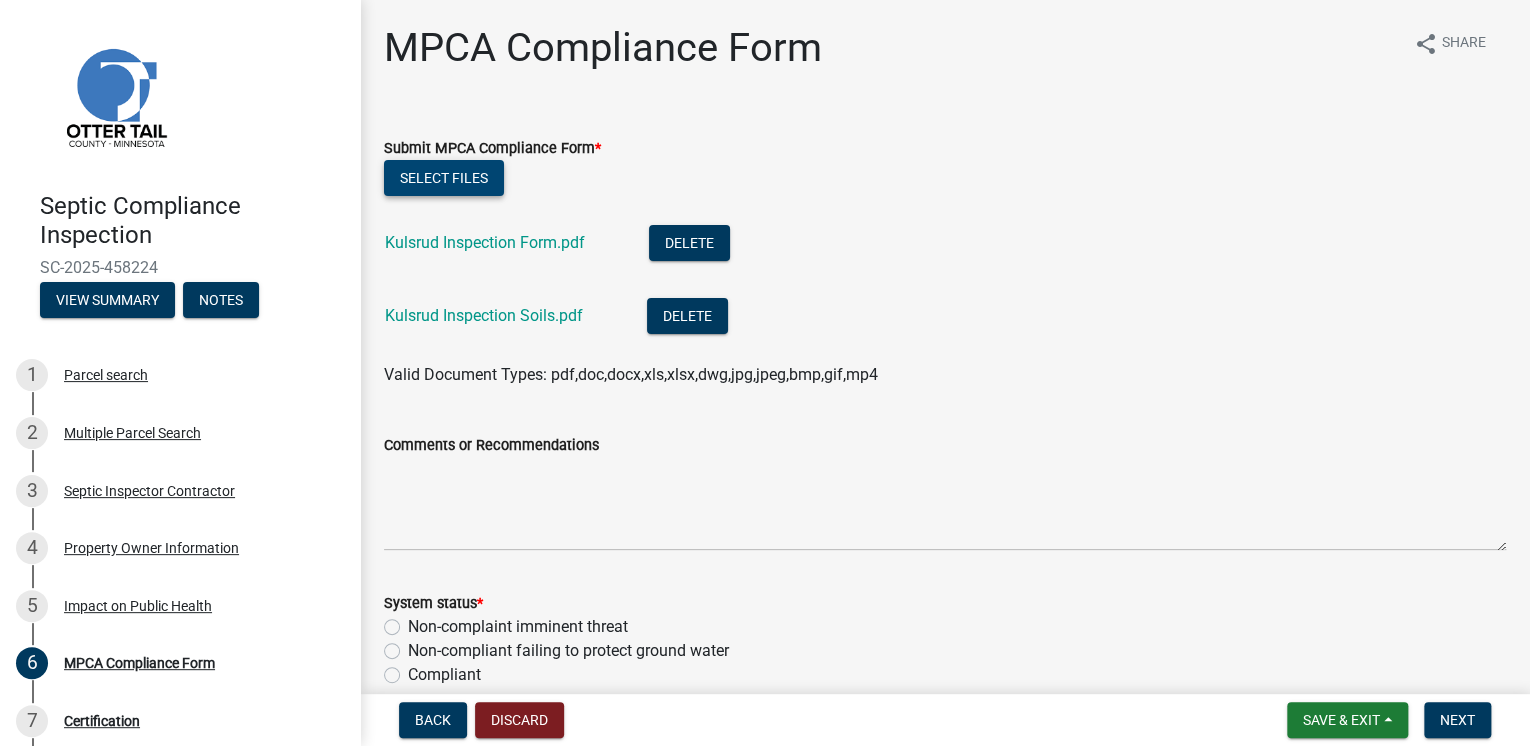 click on "Select files" 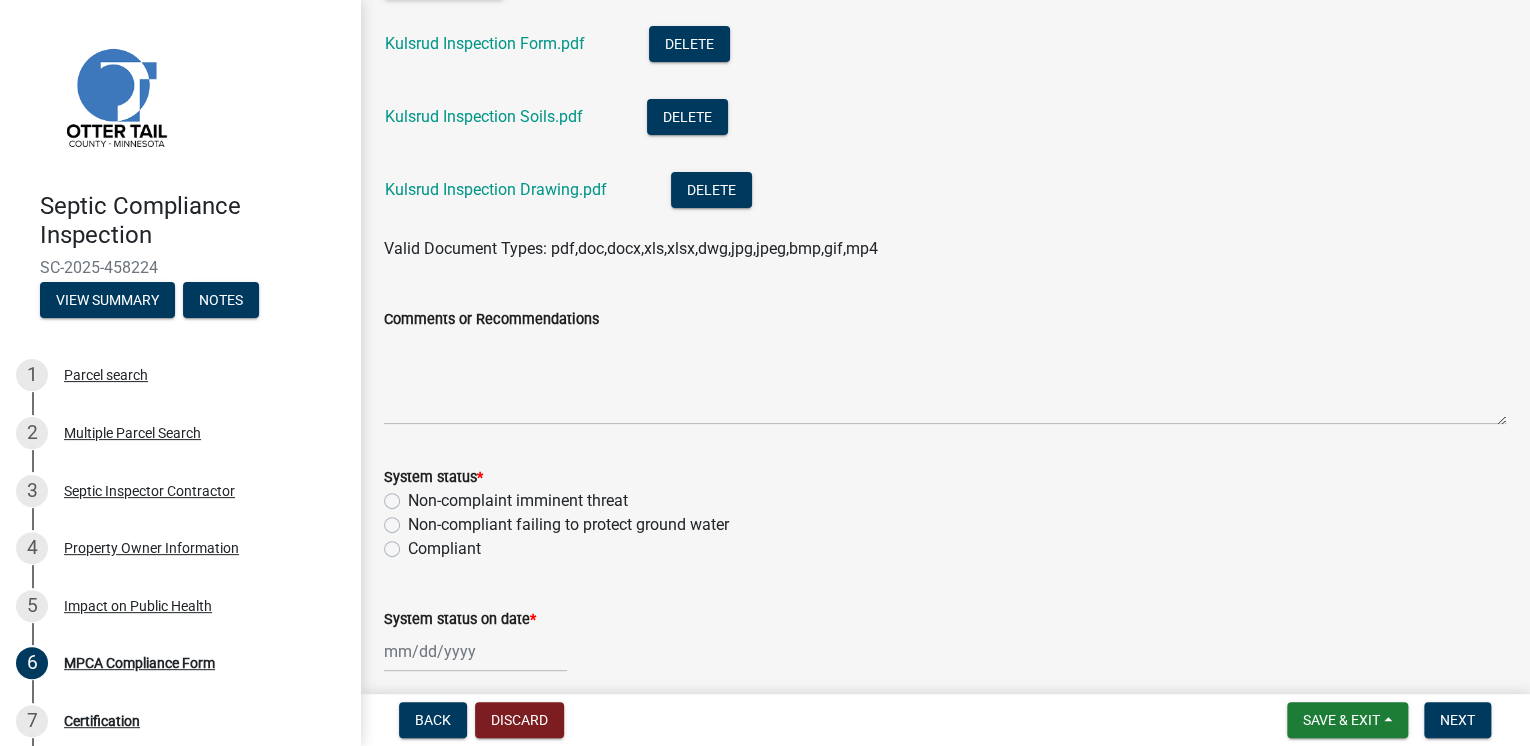 scroll, scrollTop: 240, scrollLeft: 0, axis: vertical 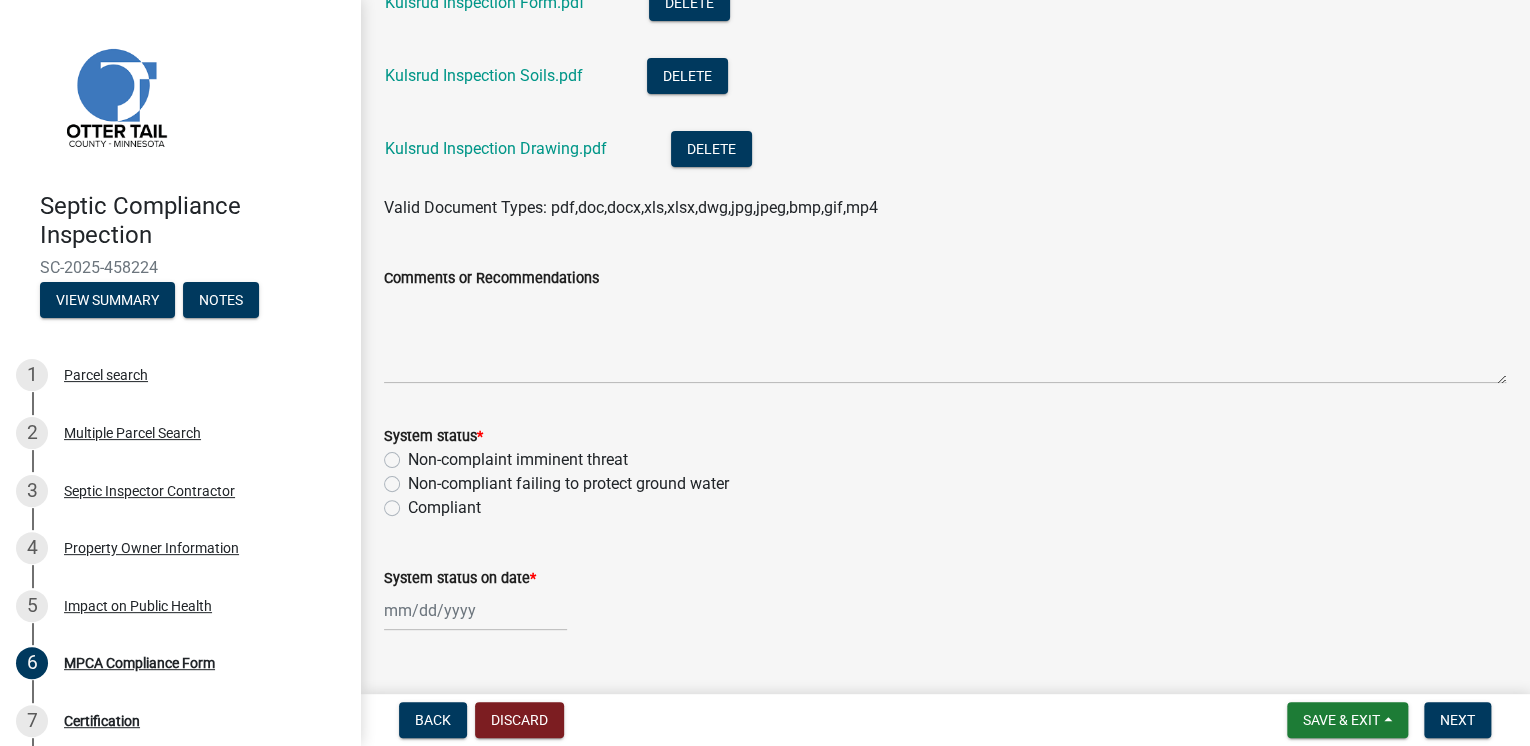 click on "Compliant" 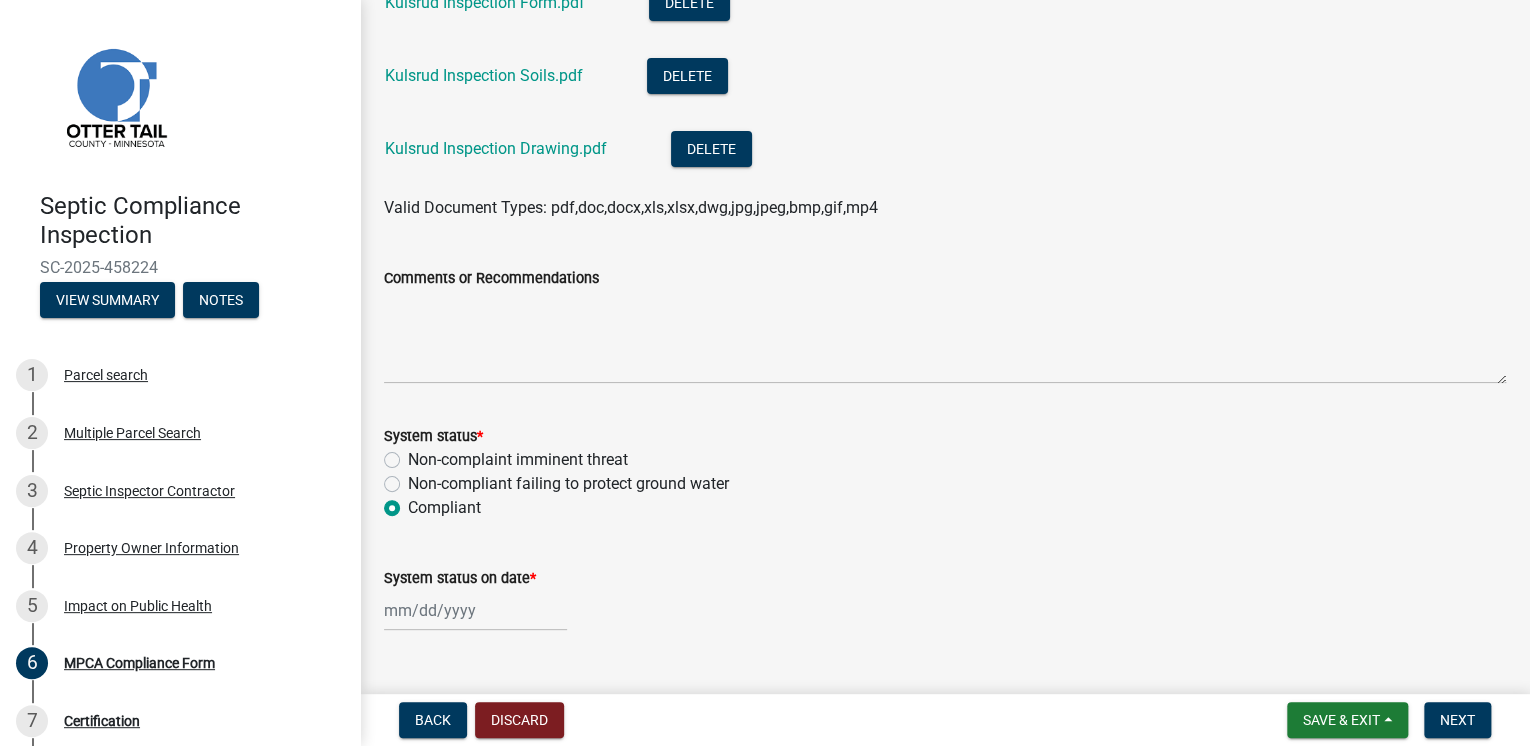 radio on "true" 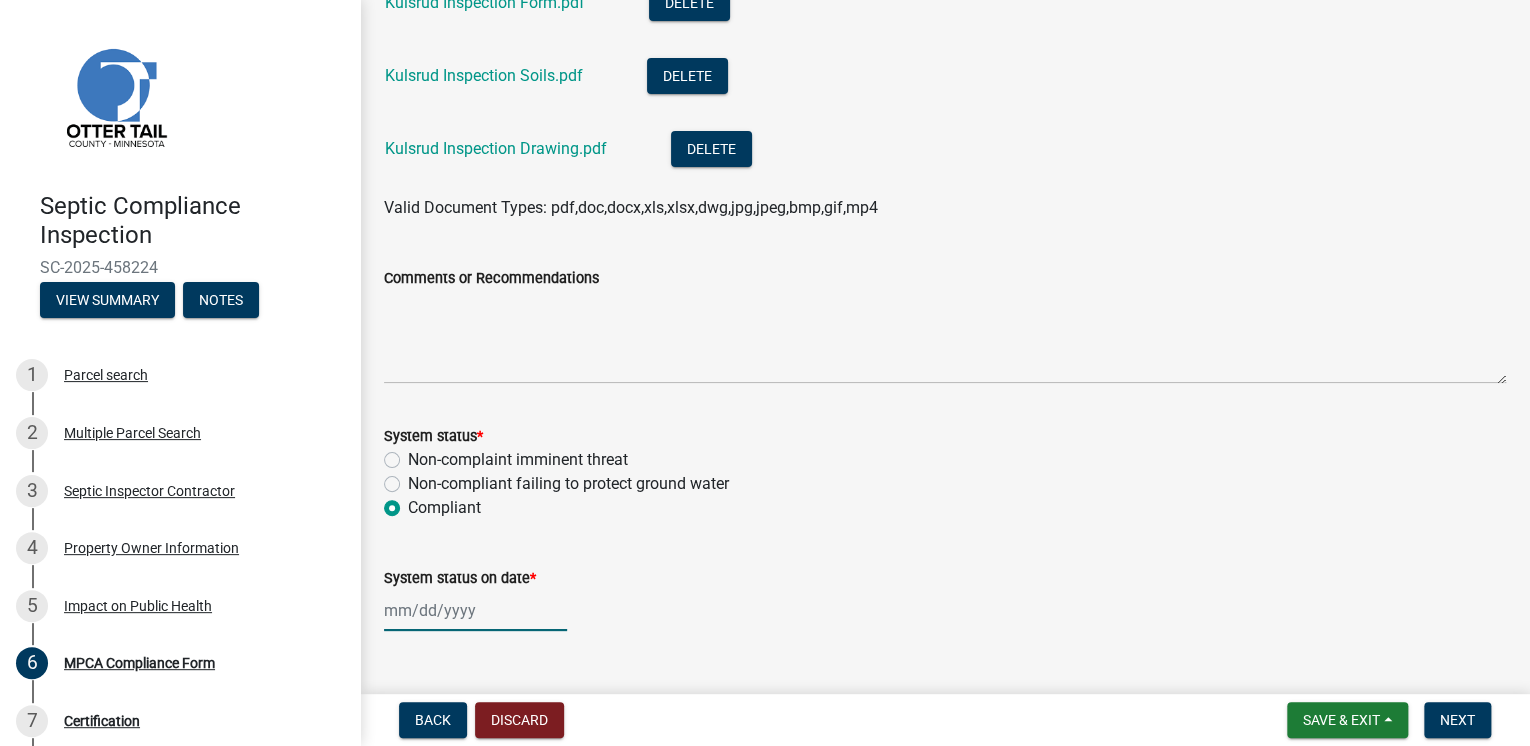 click 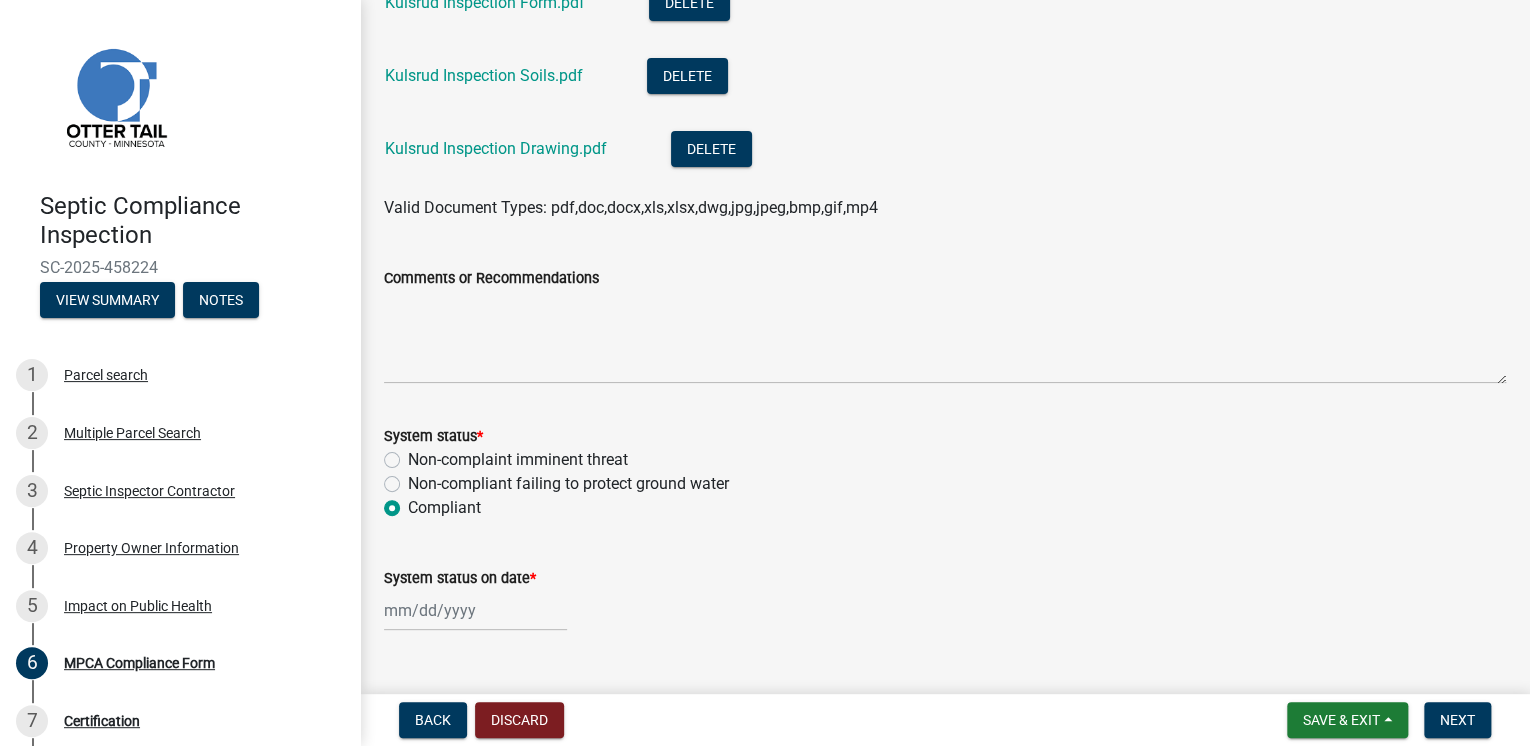 select on "8" 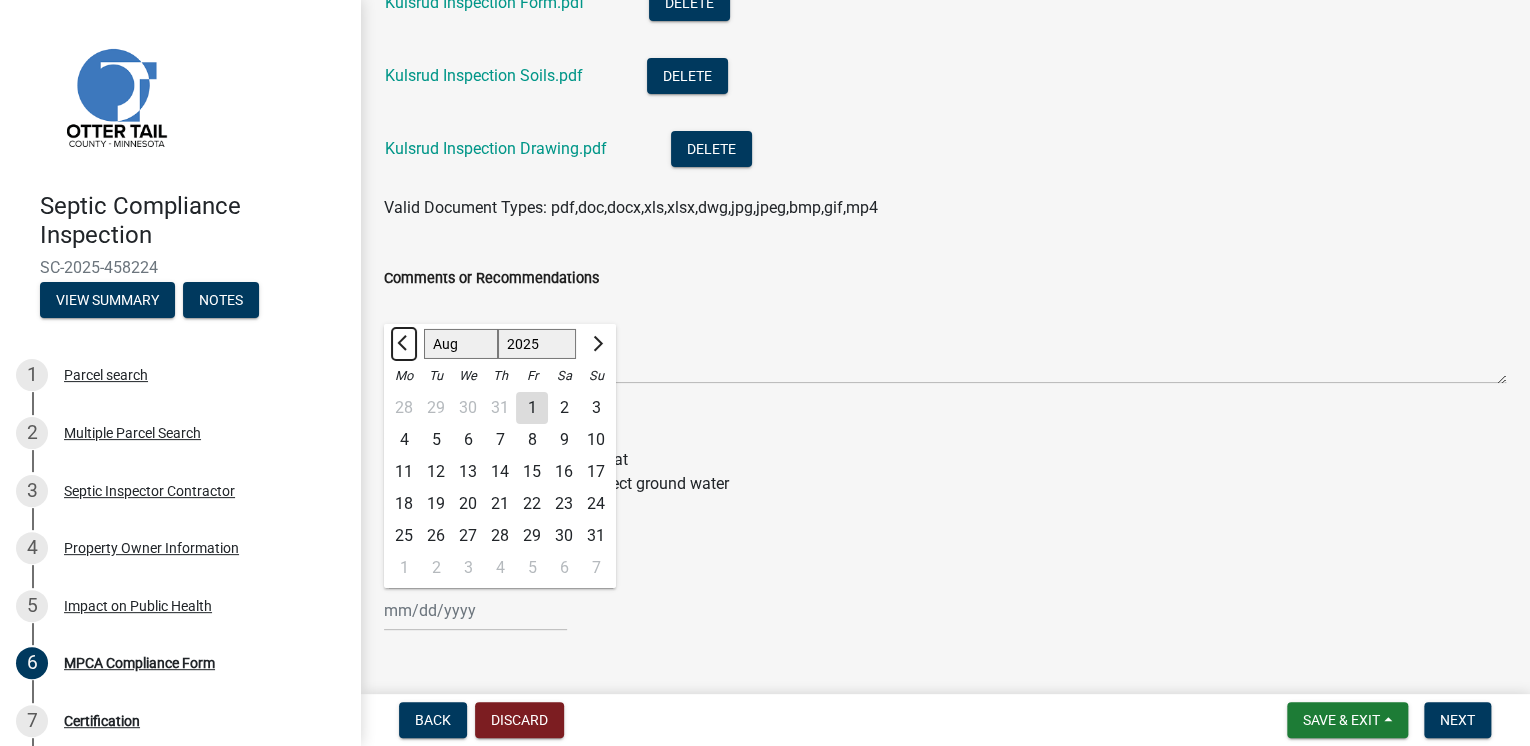 click 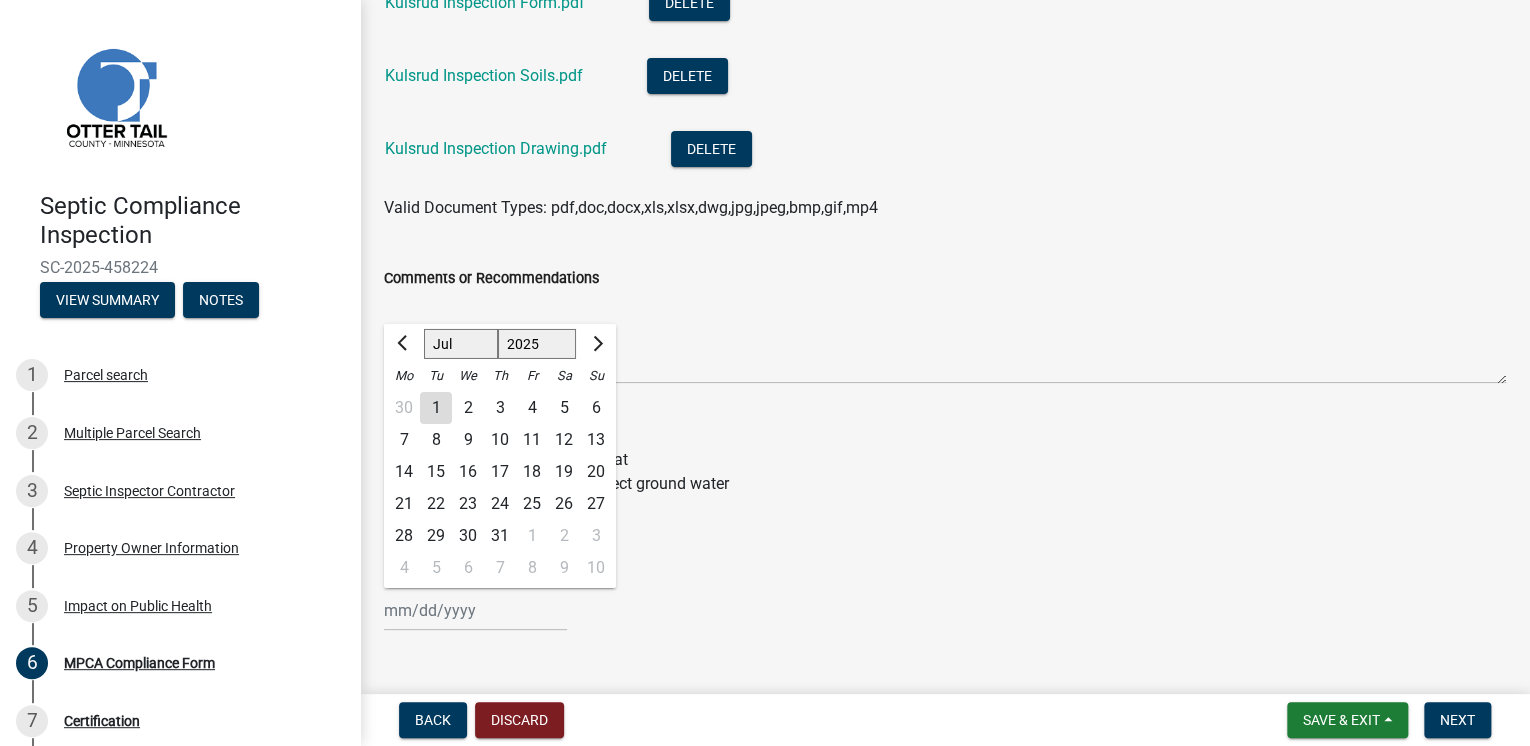 click on "29" 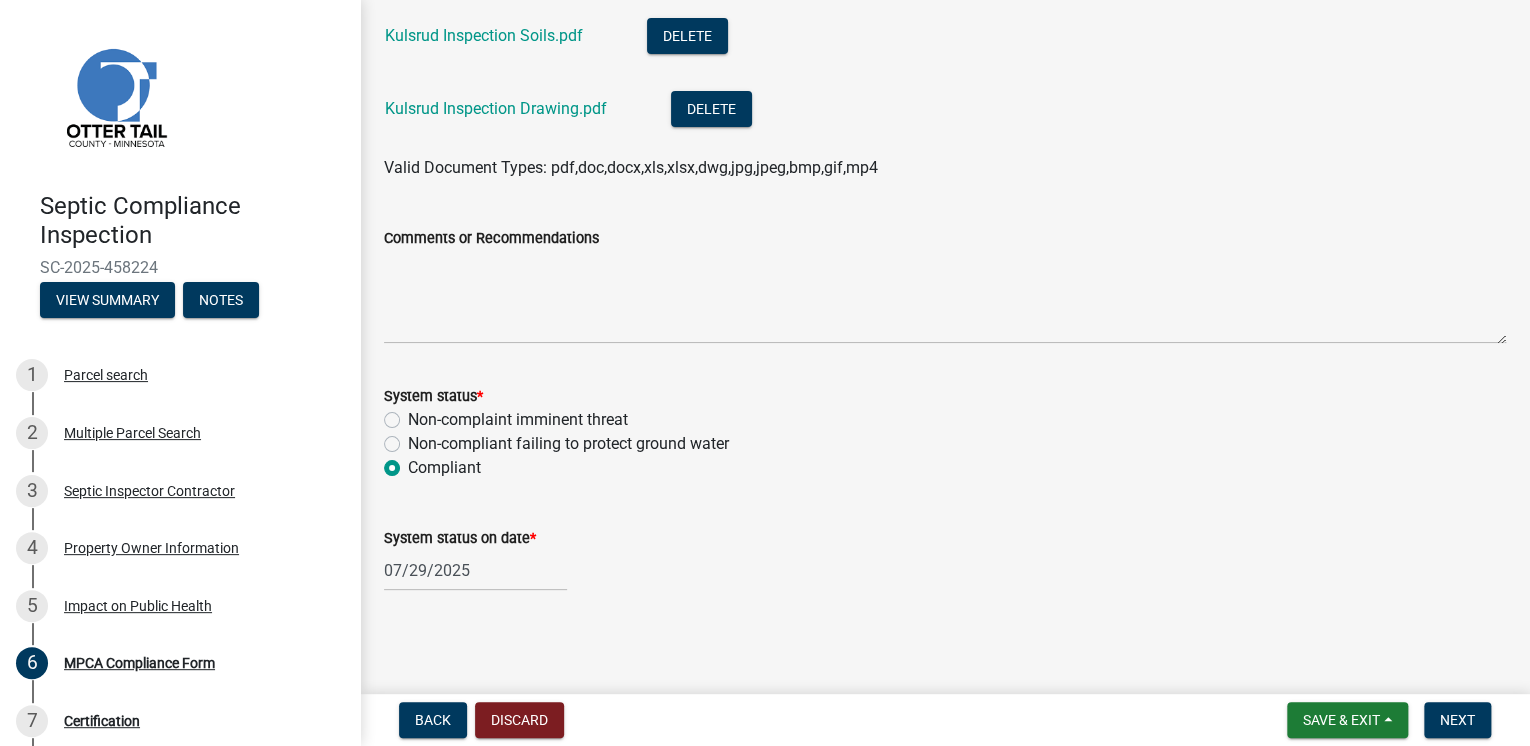 scroll, scrollTop: 281, scrollLeft: 0, axis: vertical 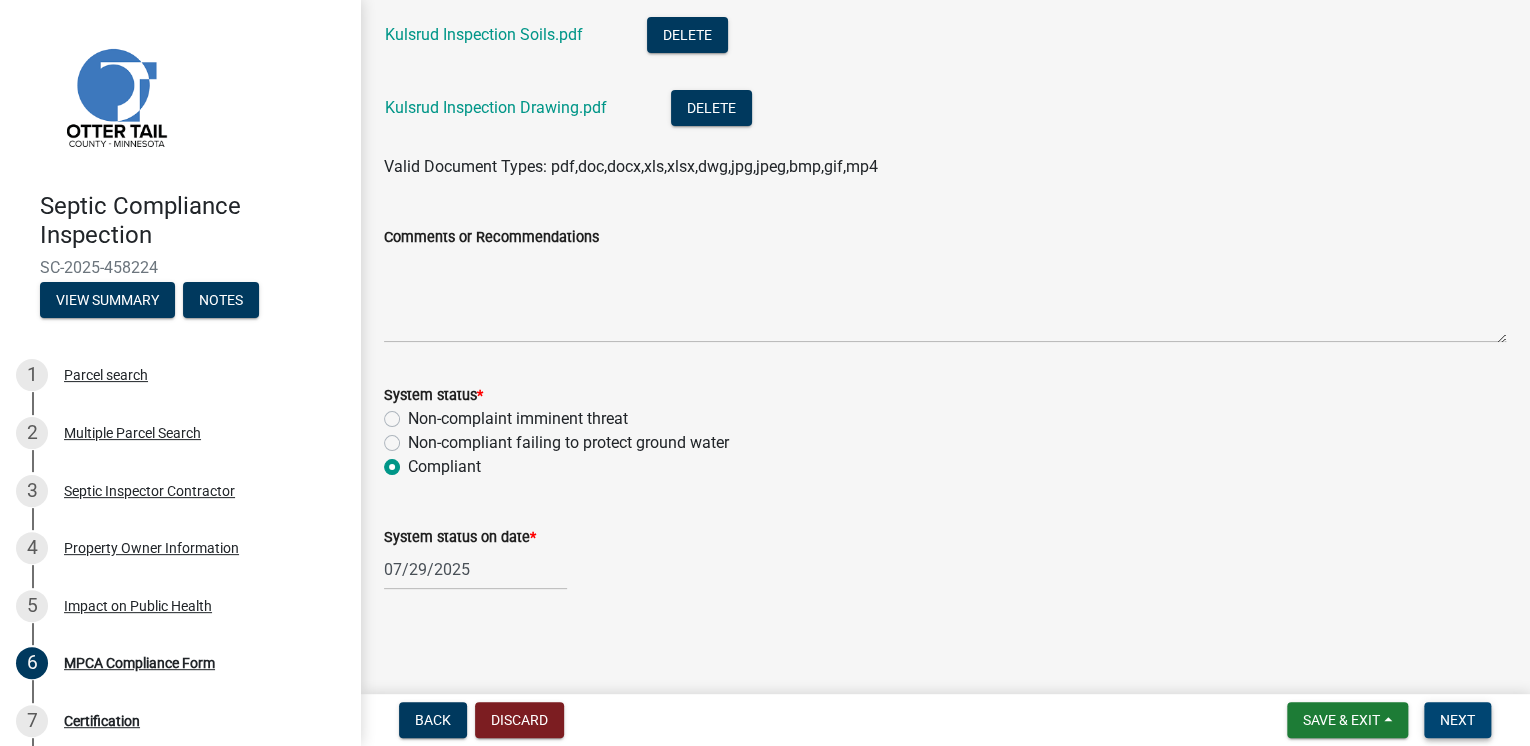 click on "Next" at bounding box center (1457, 720) 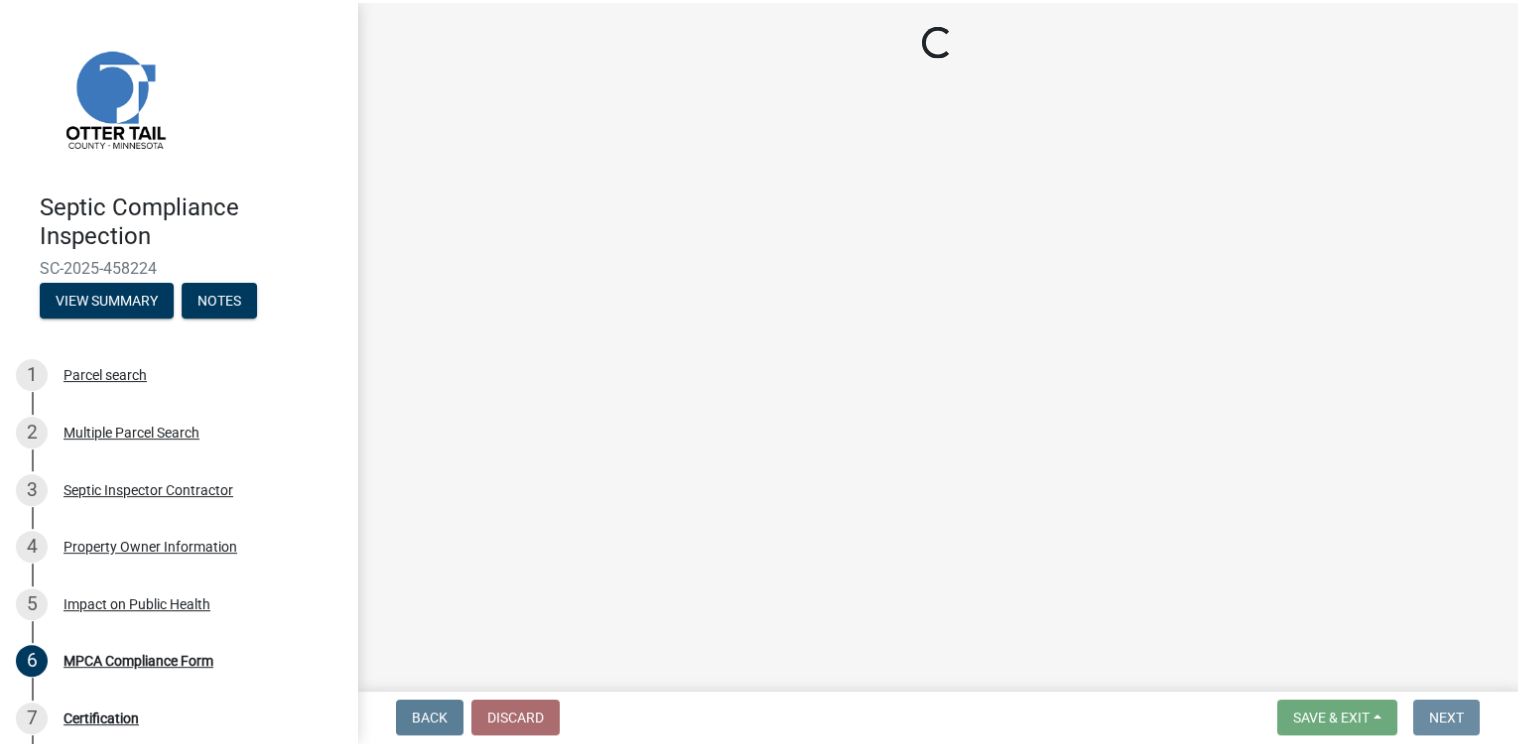 scroll, scrollTop: 0, scrollLeft: 0, axis: both 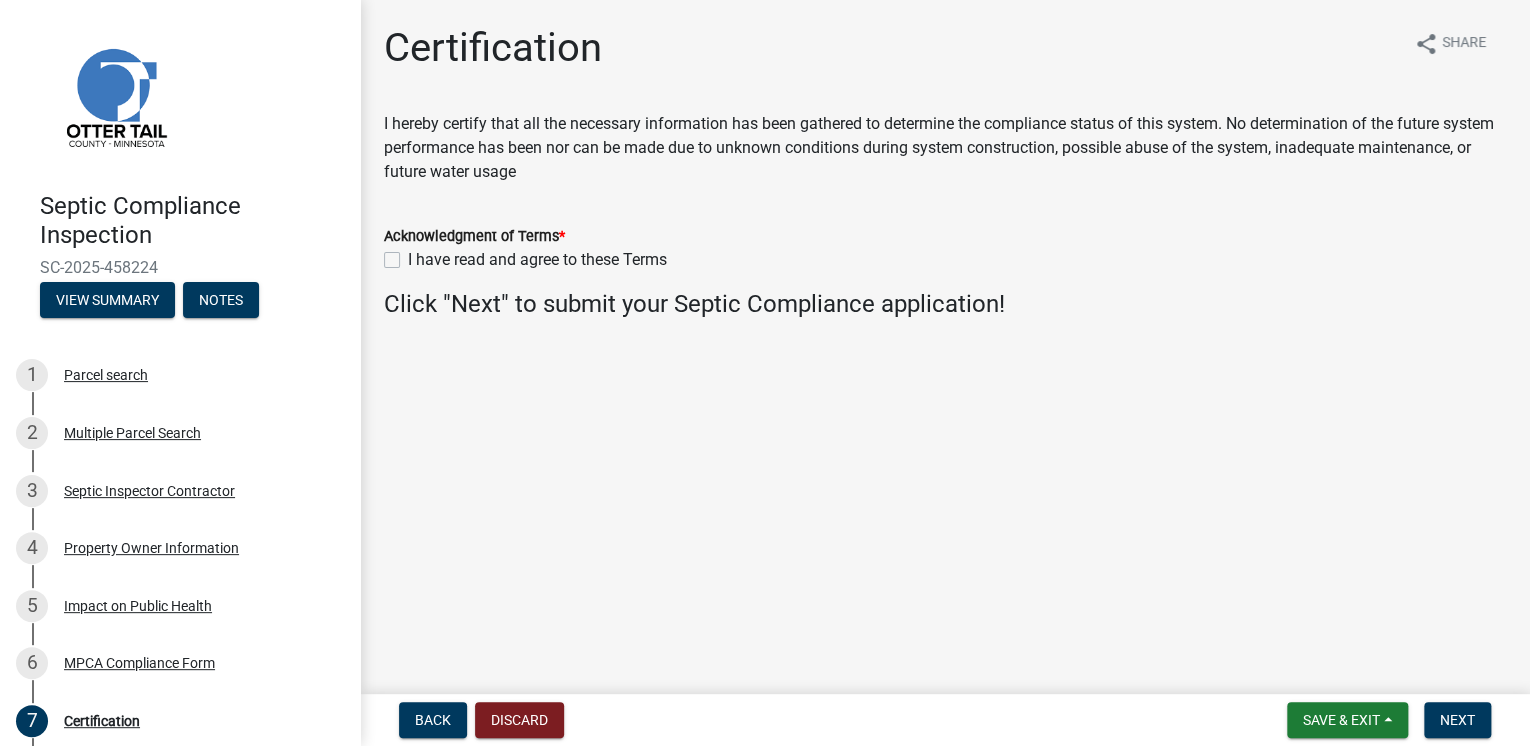 click on "I have read and agree to these Terms" 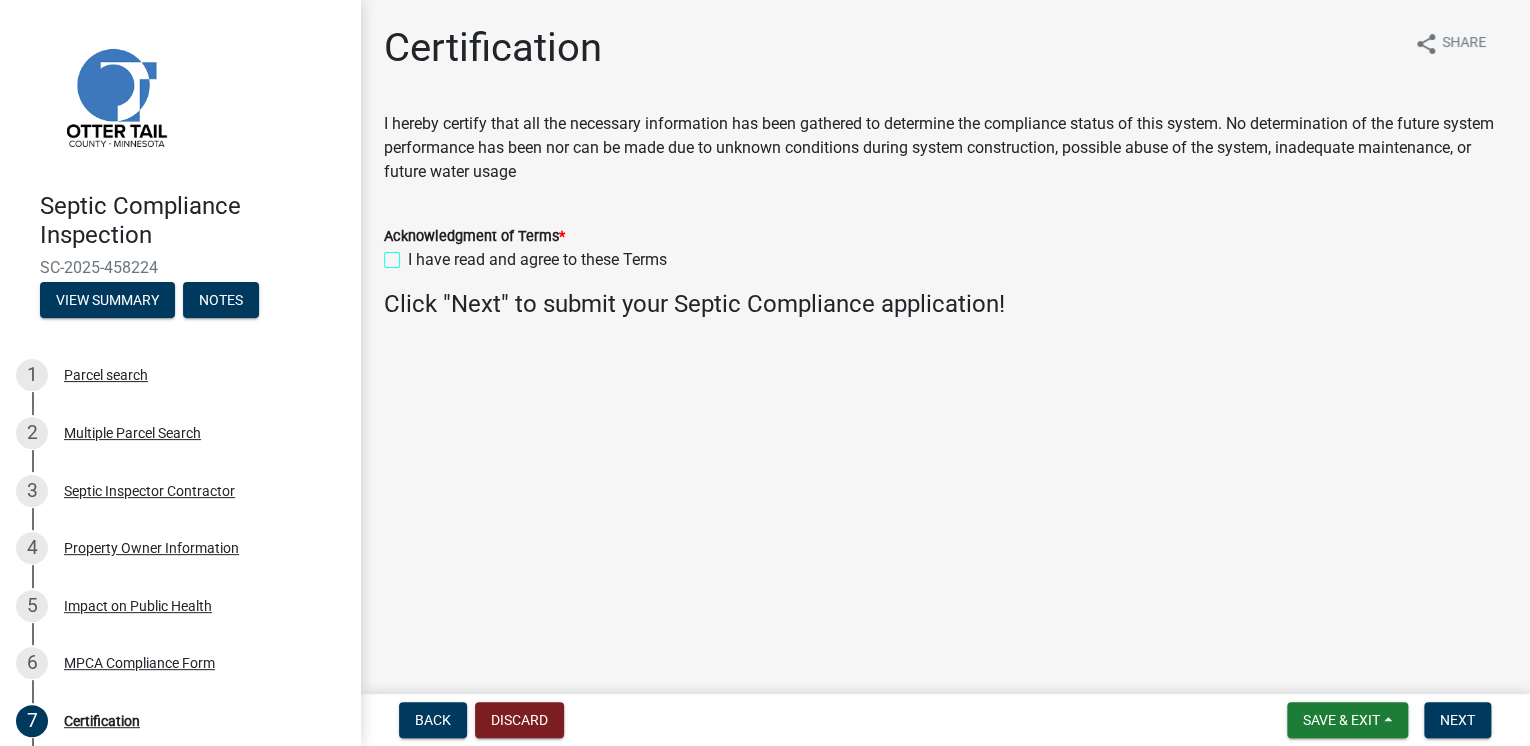 click on "I have read and agree to these Terms" at bounding box center (414, 254) 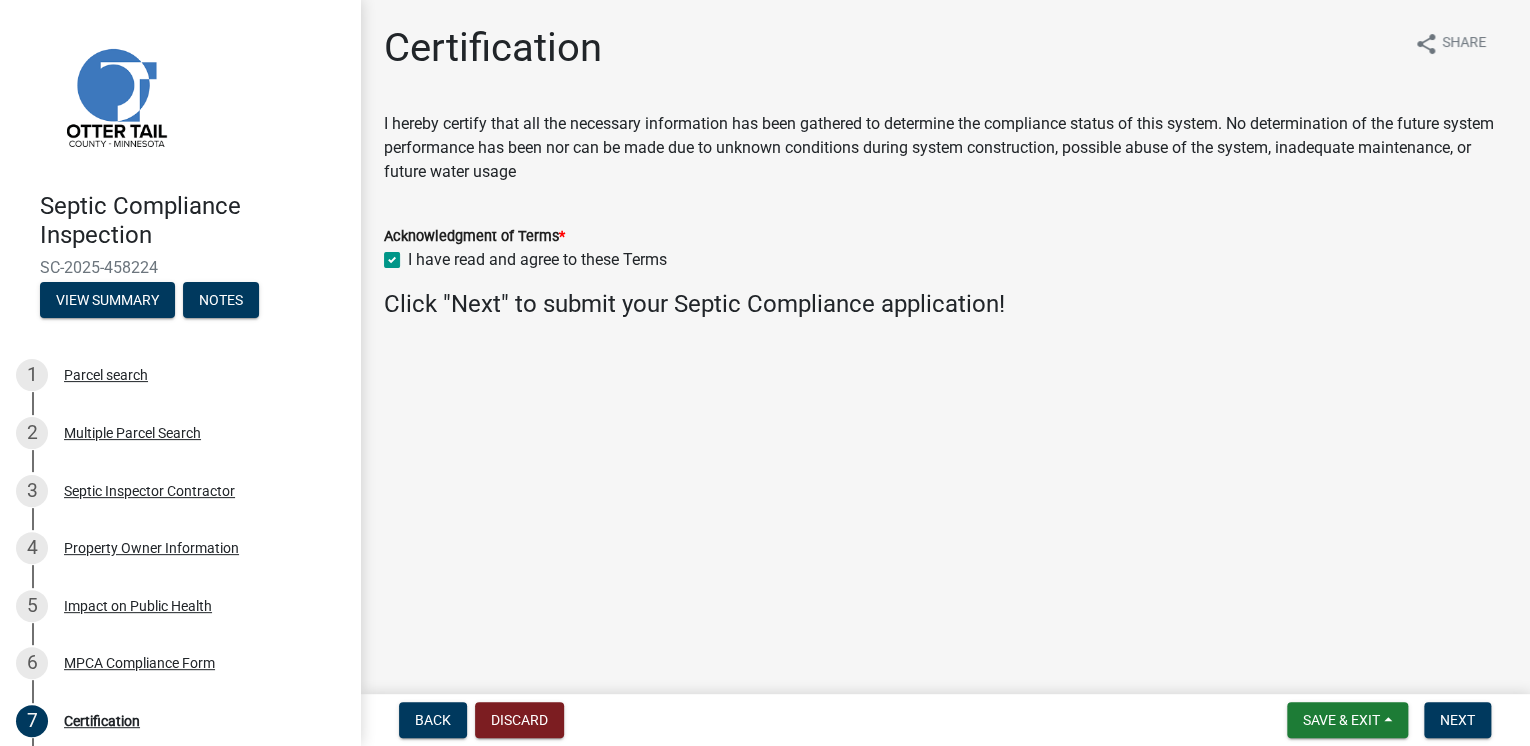 checkbox on "true" 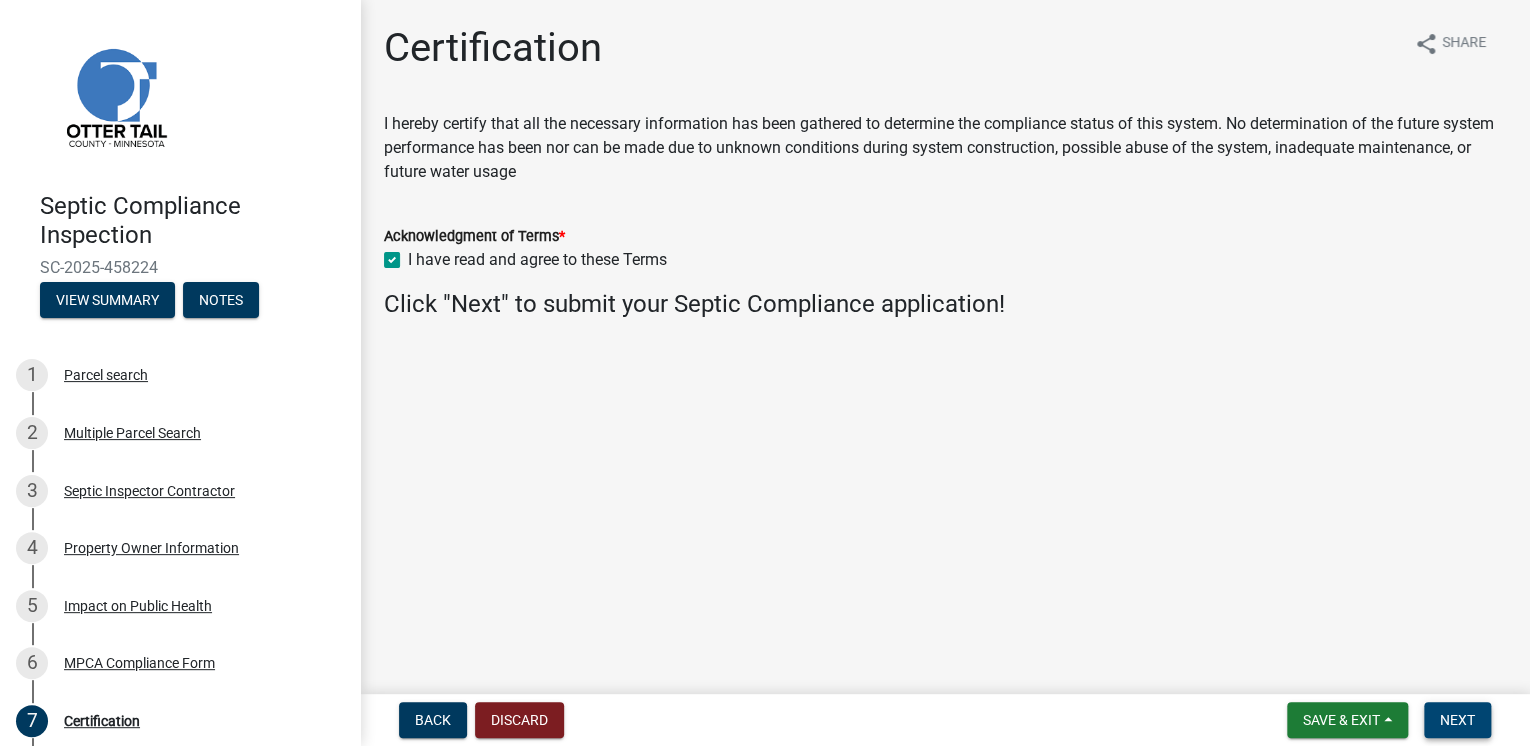 click on "Next" at bounding box center (1457, 720) 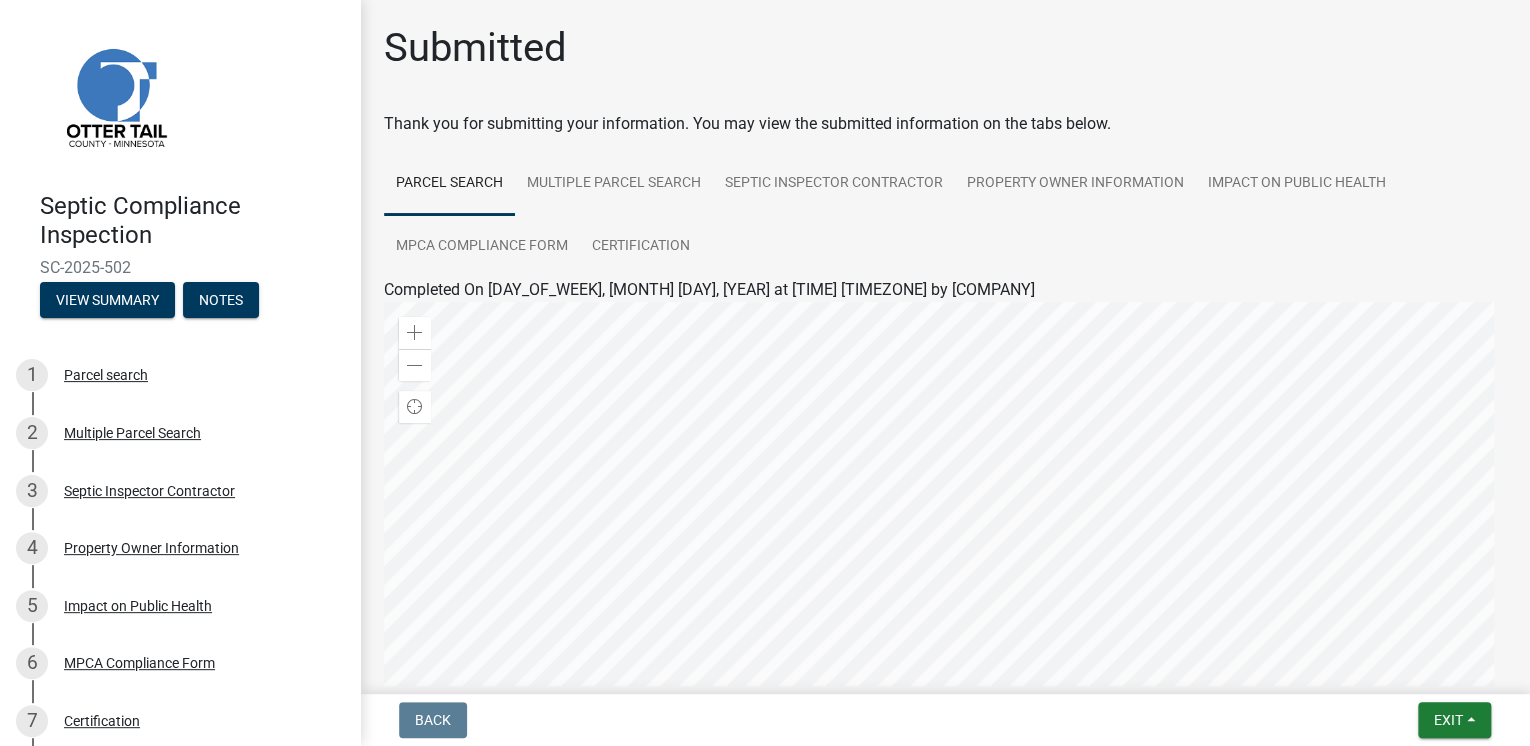 click on "Parcel search Multiple Parcel Search Septic Inspector Contractor Property Owner Information Impact on Public Health MPCA Compliance Form Certification" at bounding box center [945, 215] 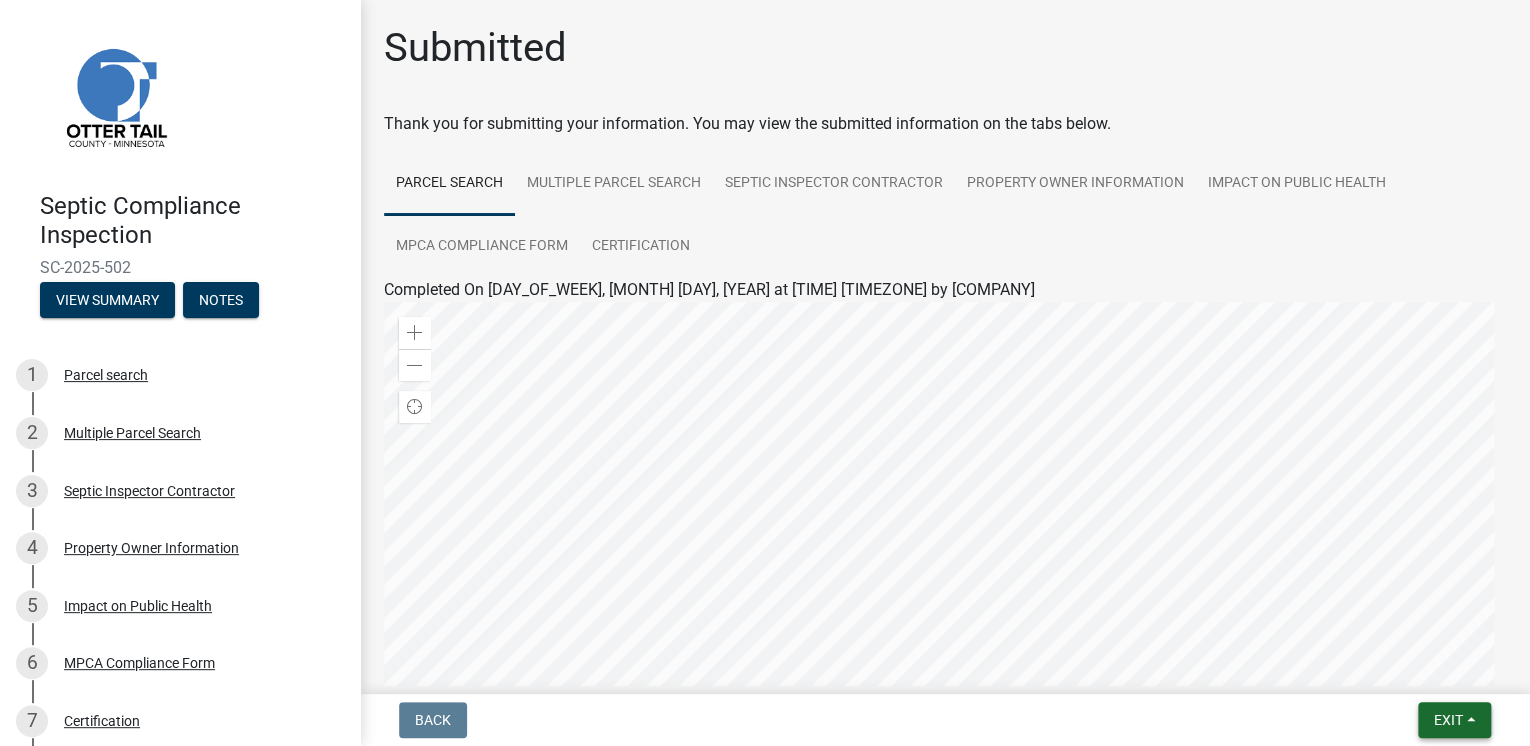 click on "Exit" at bounding box center (1454, 720) 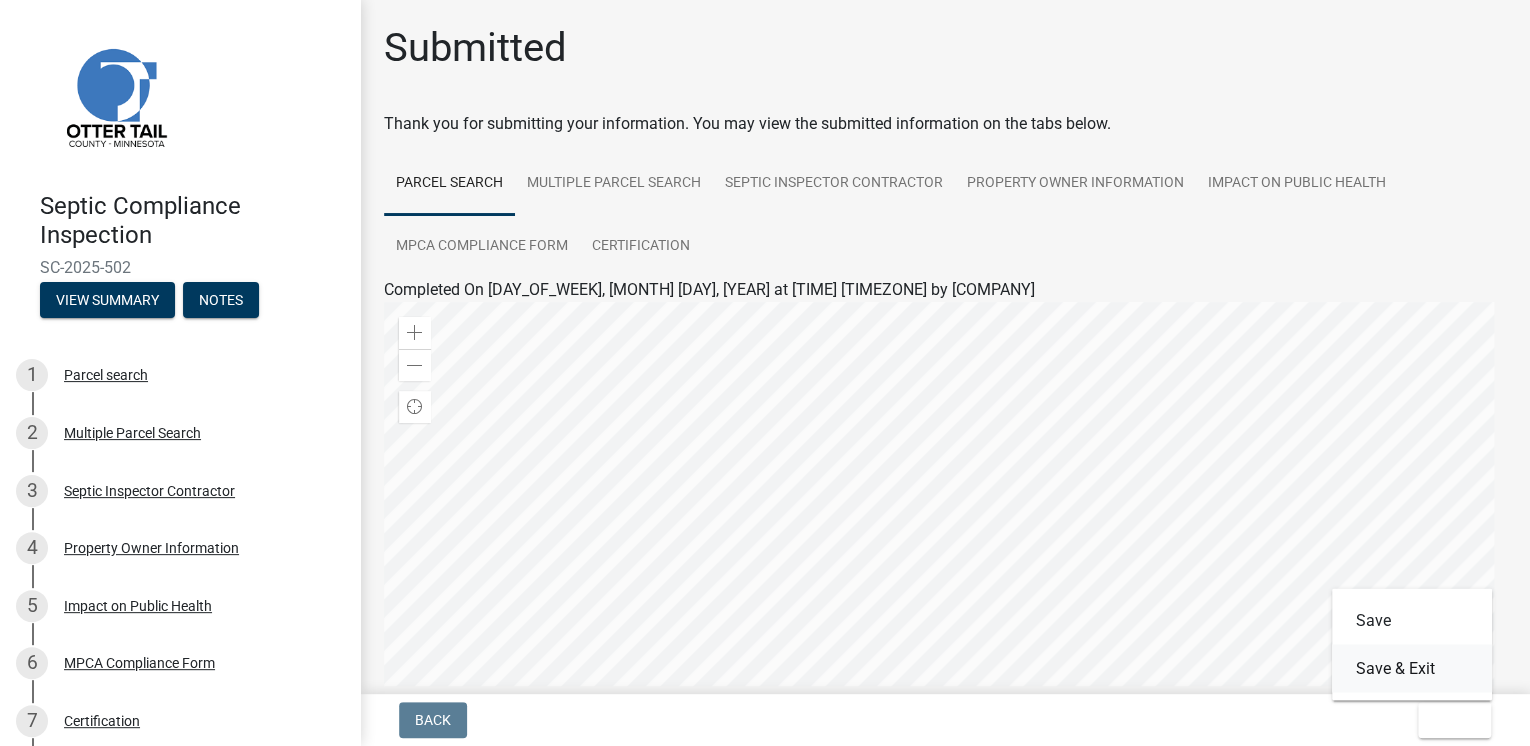 click on "Save & Exit" at bounding box center [1412, 668] 